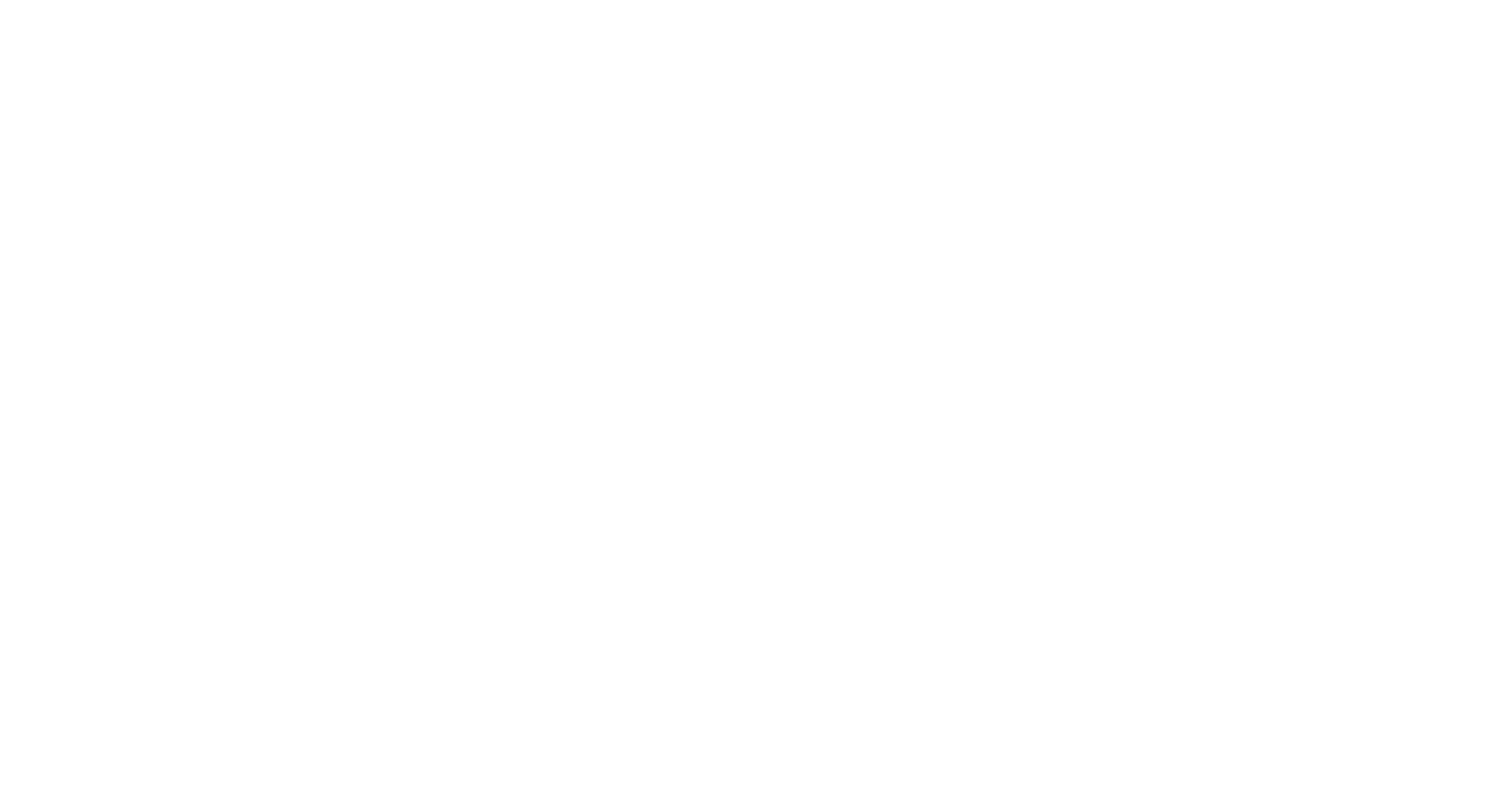 scroll, scrollTop: 0, scrollLeft: 0, axis: both 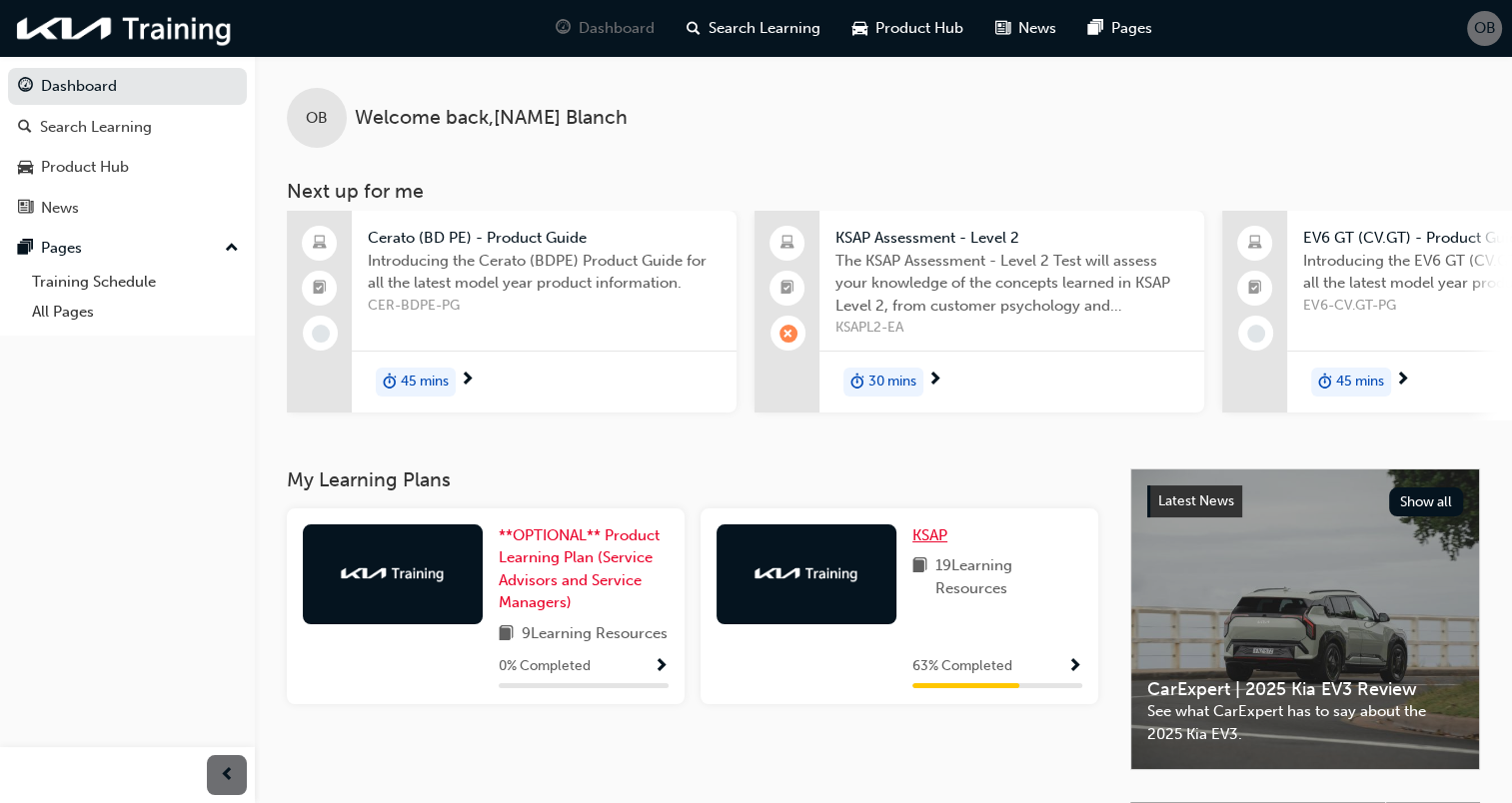 click on "KSAP" at bounding box center [929, 535] 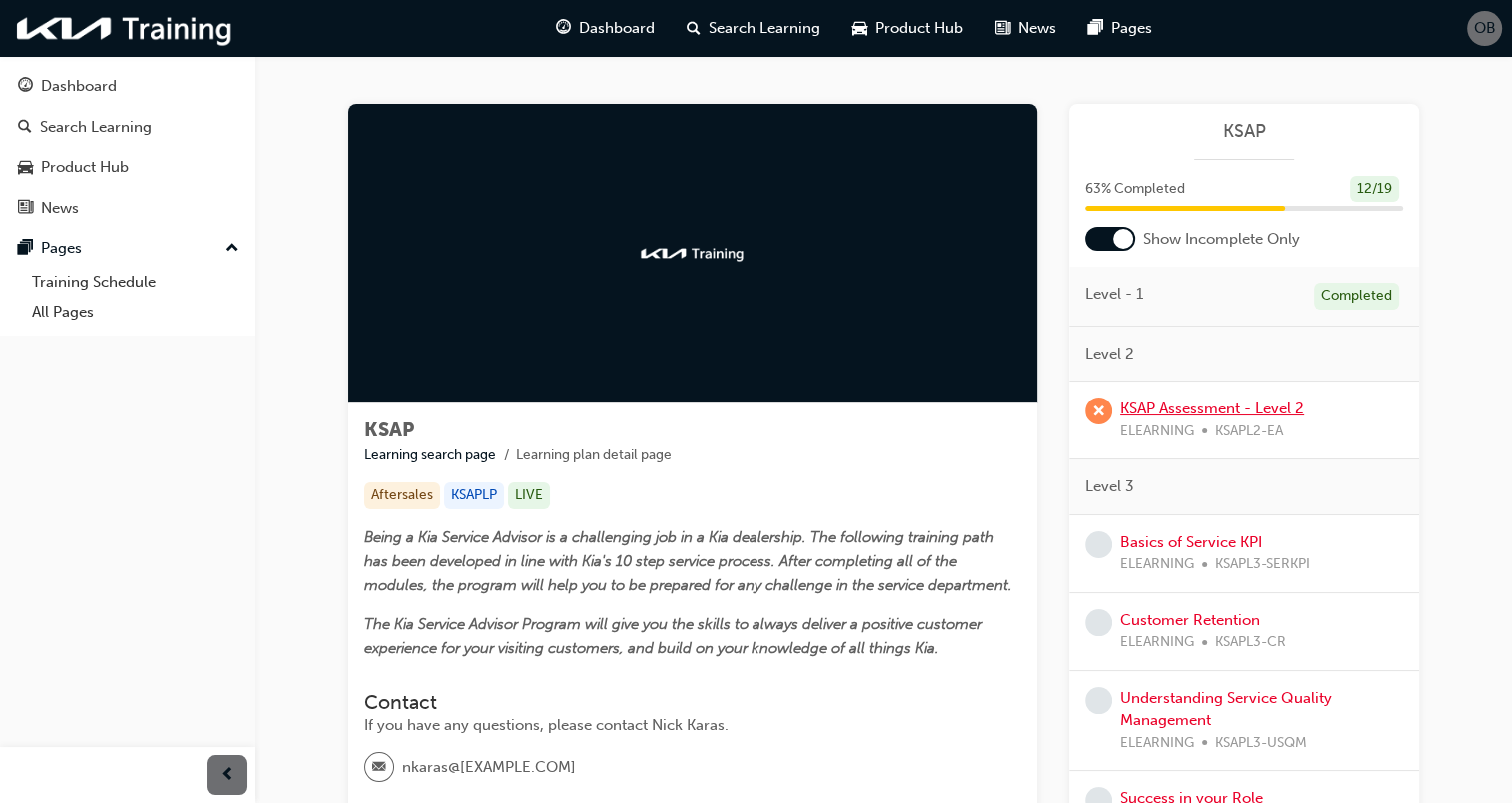 click on "KSAP Assessment - Level 2" at bounding box center (1212, 408) 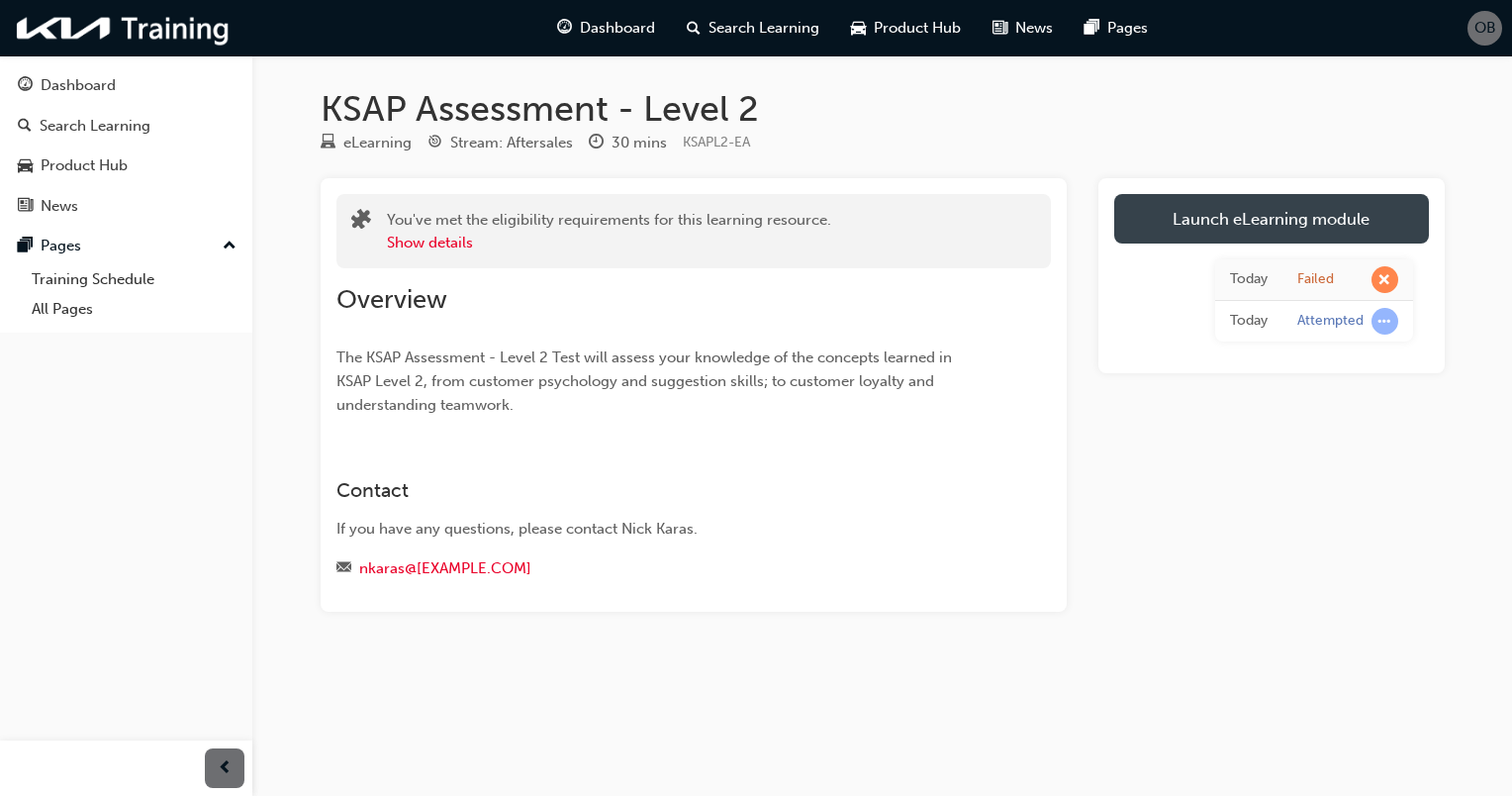 click on "Launch eLearning module" at bounding box center (1272, 219) 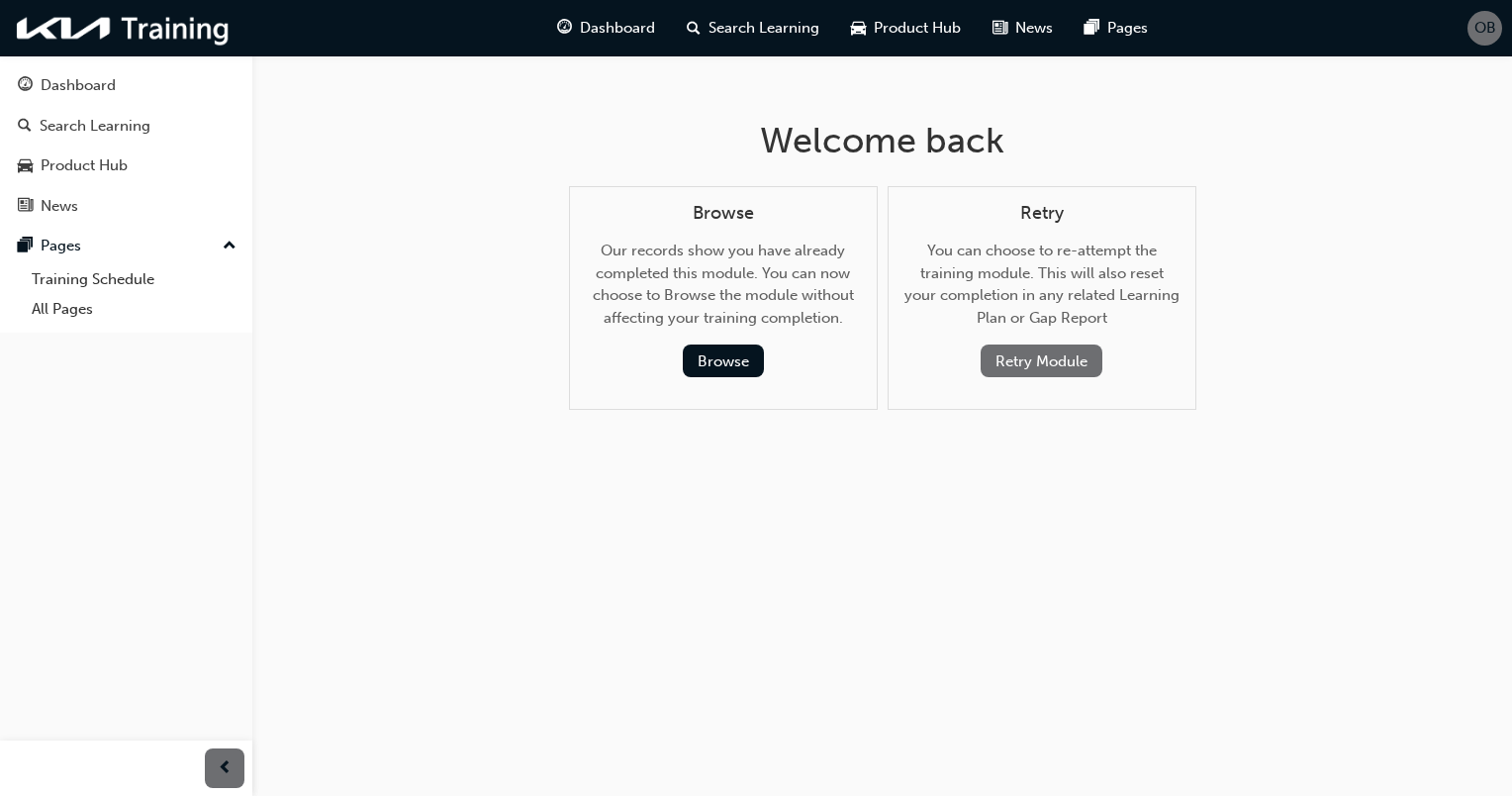 click on "Retry Module" at bounding box center (1041, 360) 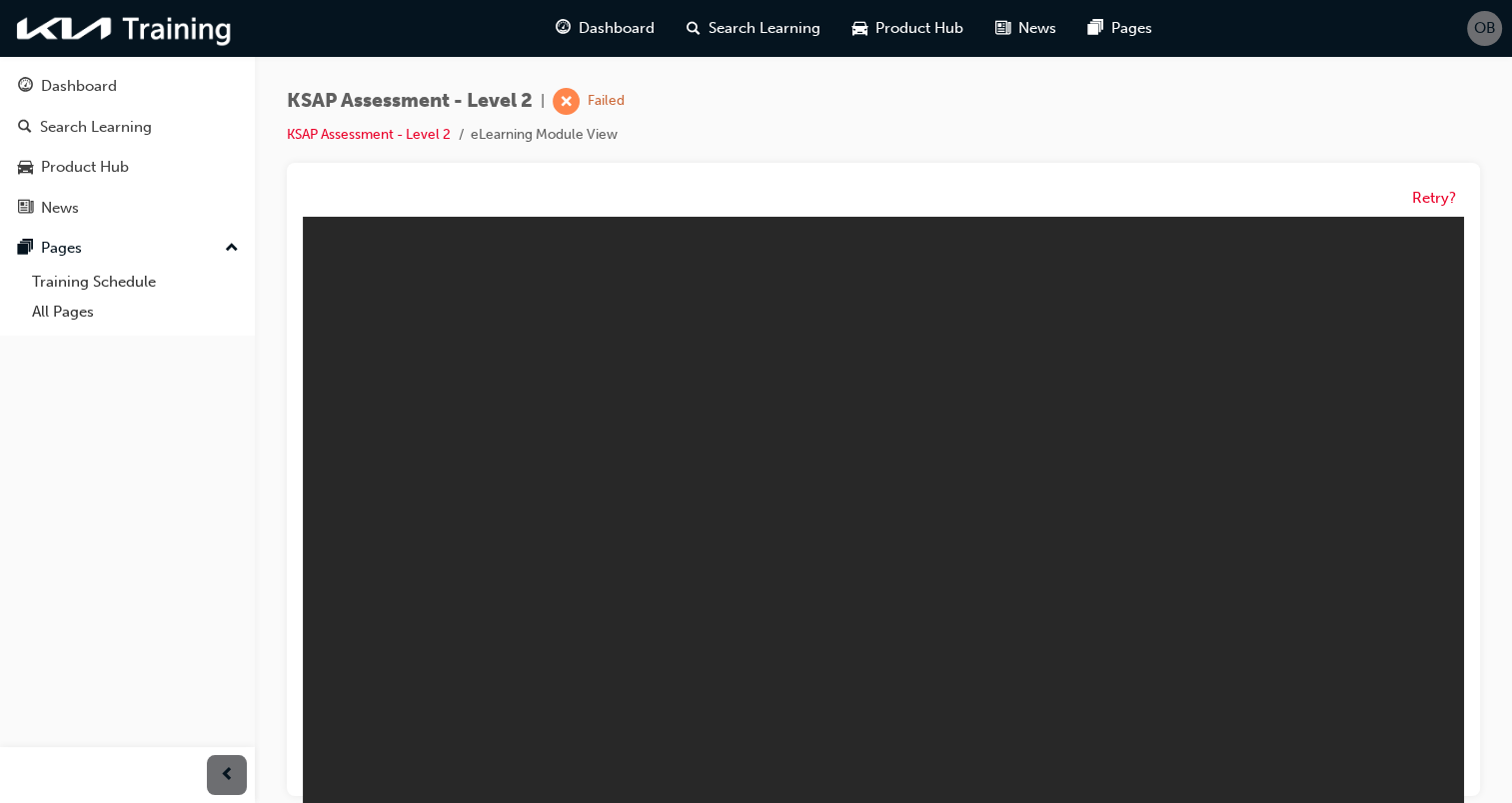 scroll, scrollTop: 0, scrollLeft: 0, axis: both 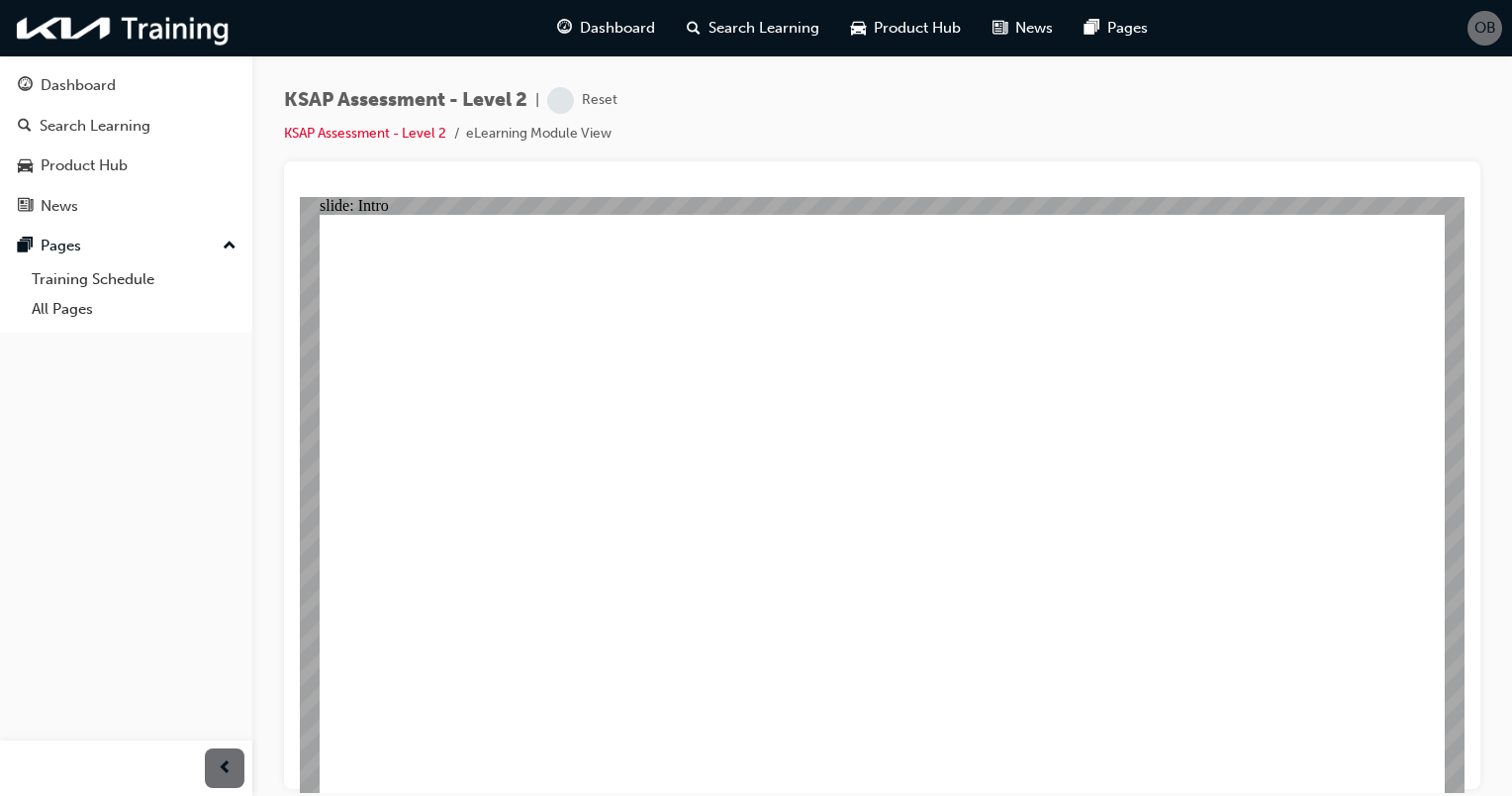 click 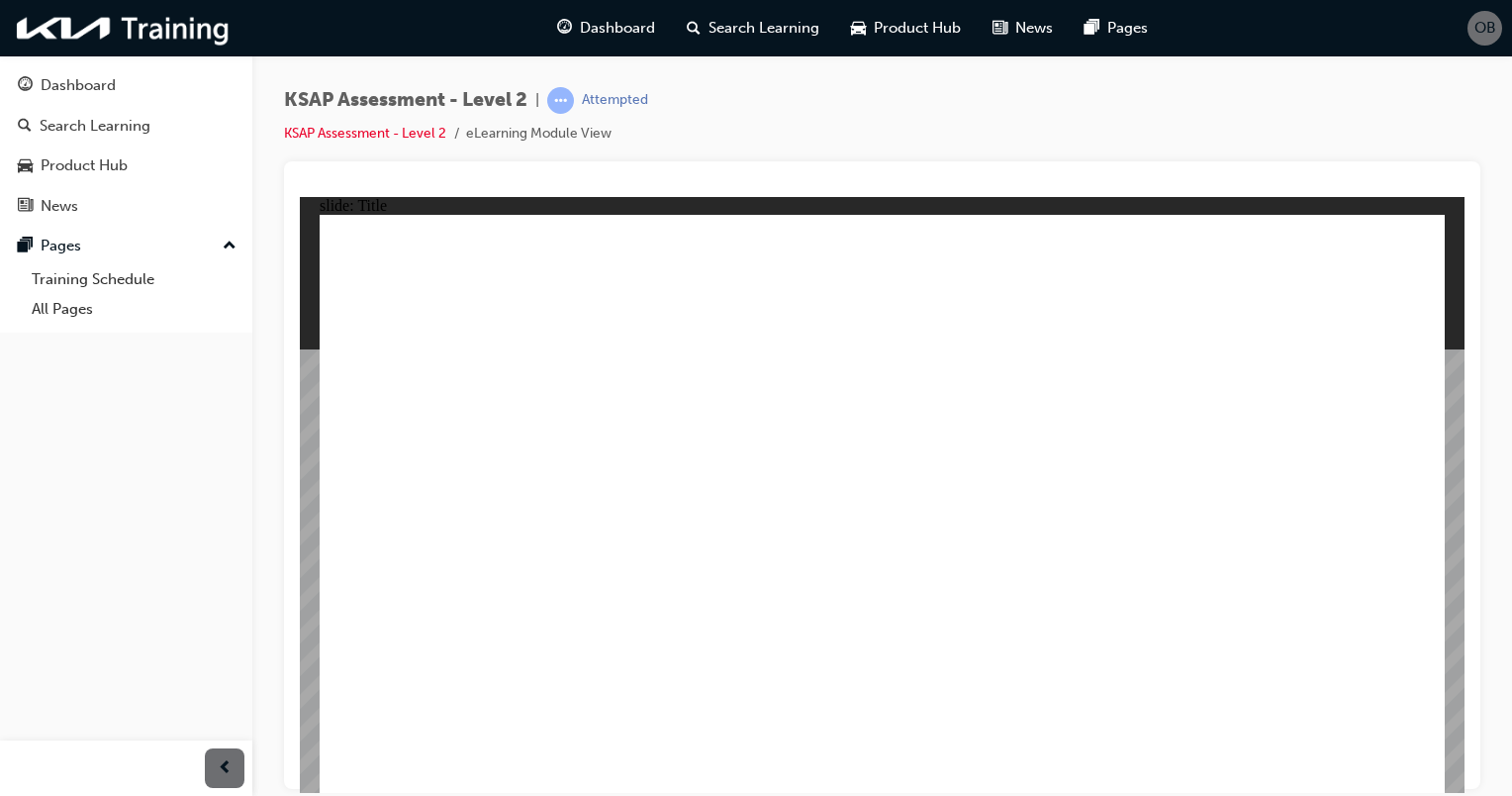click 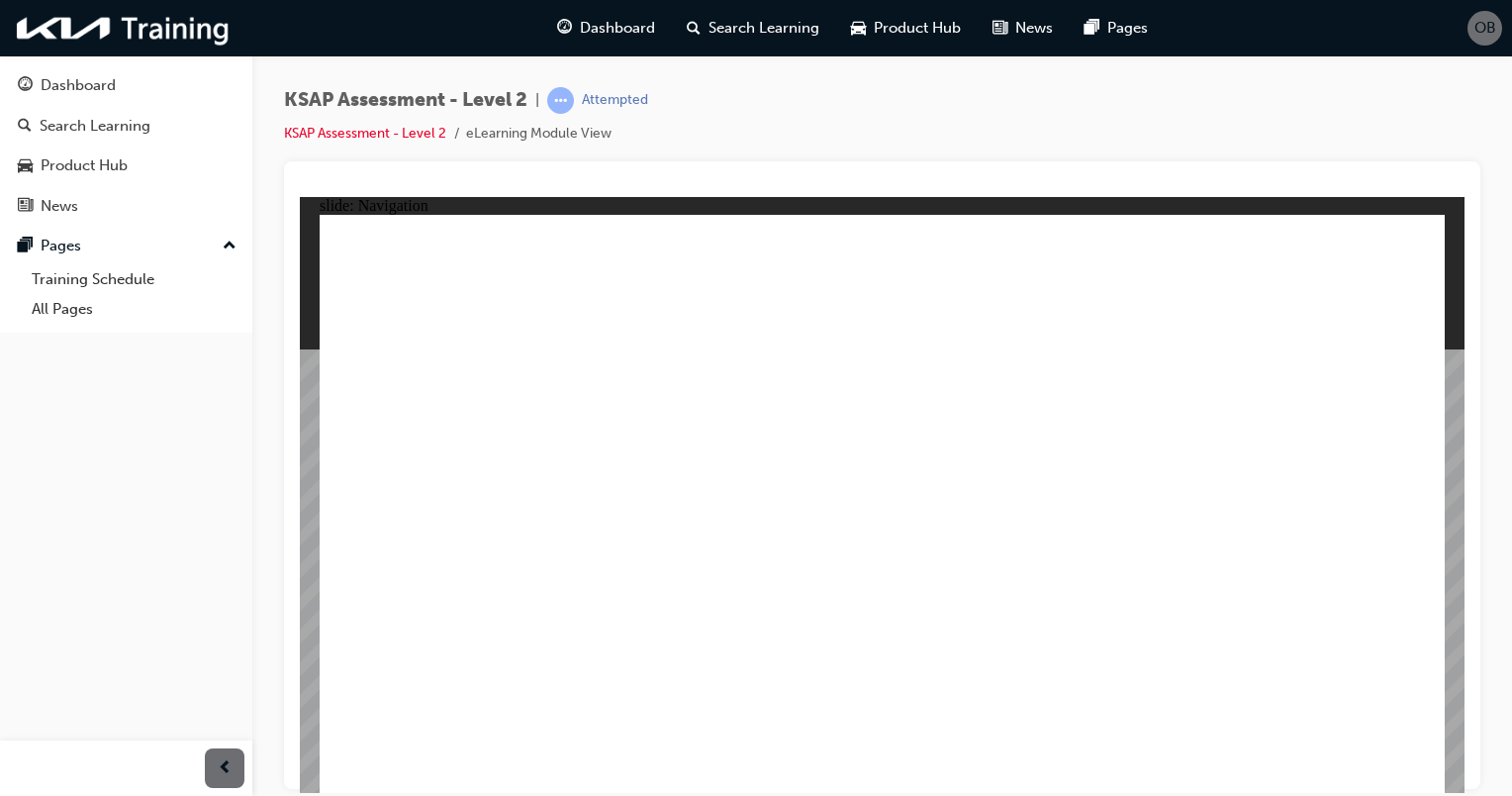 click 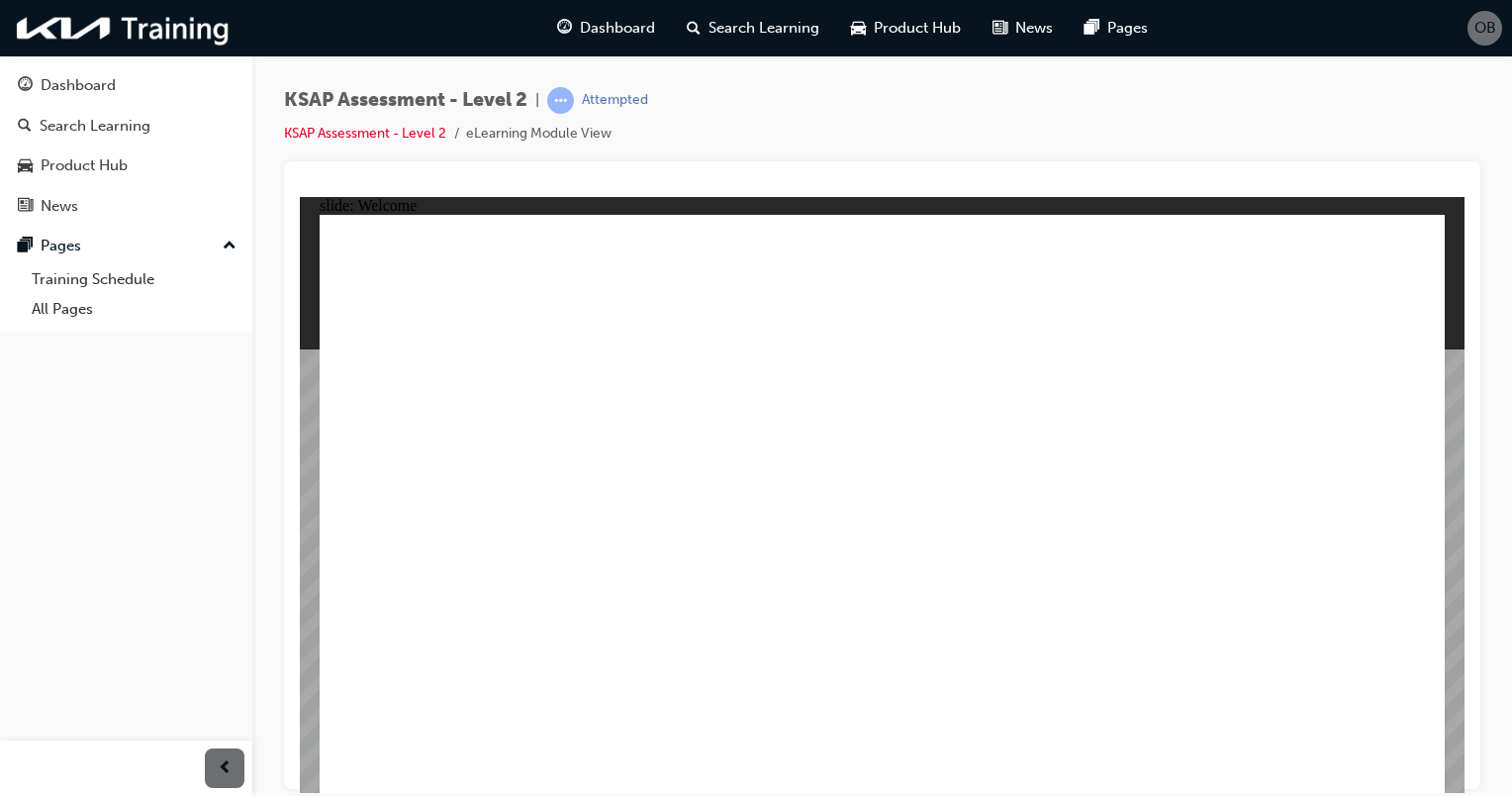 click 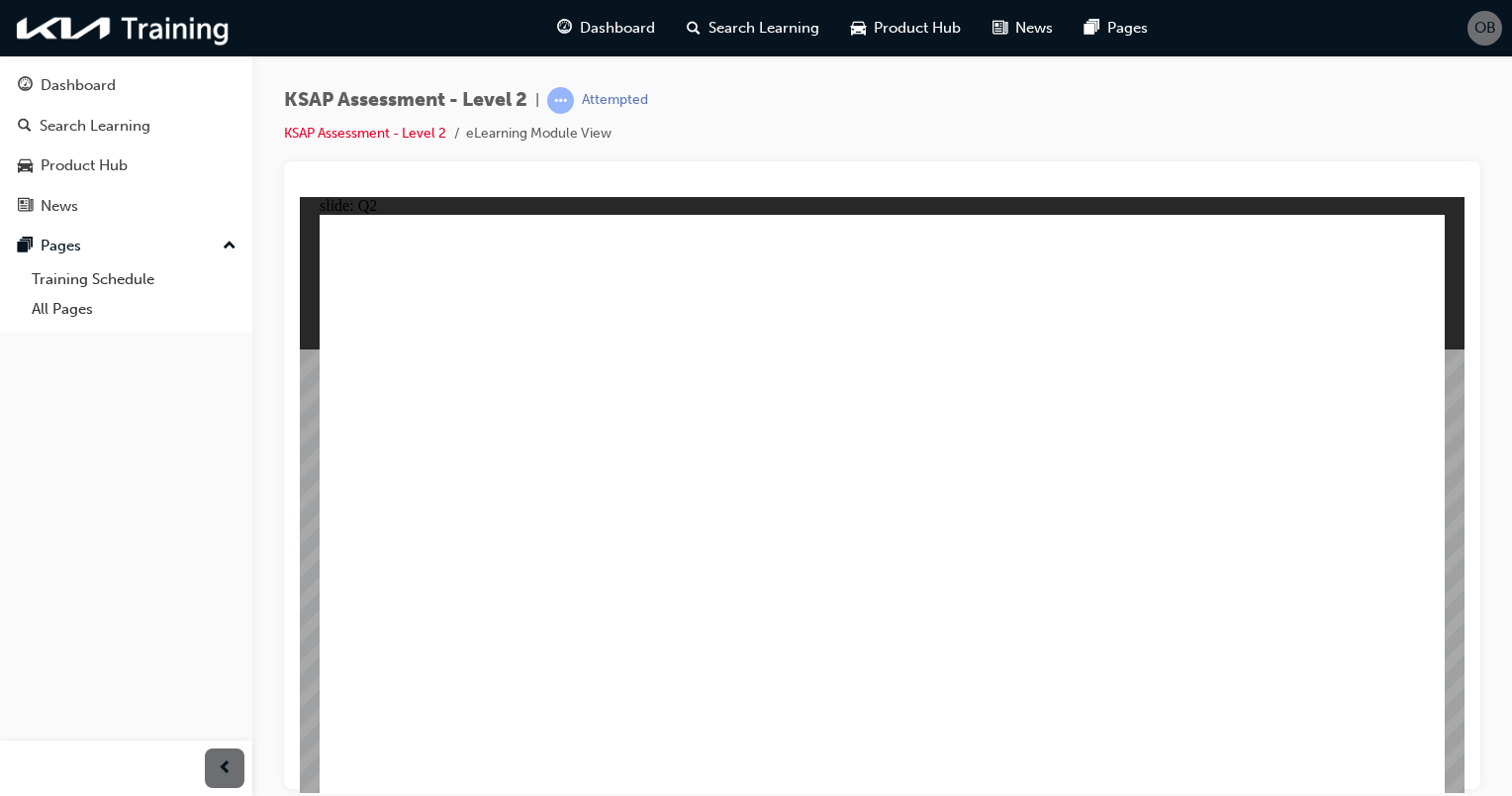 click 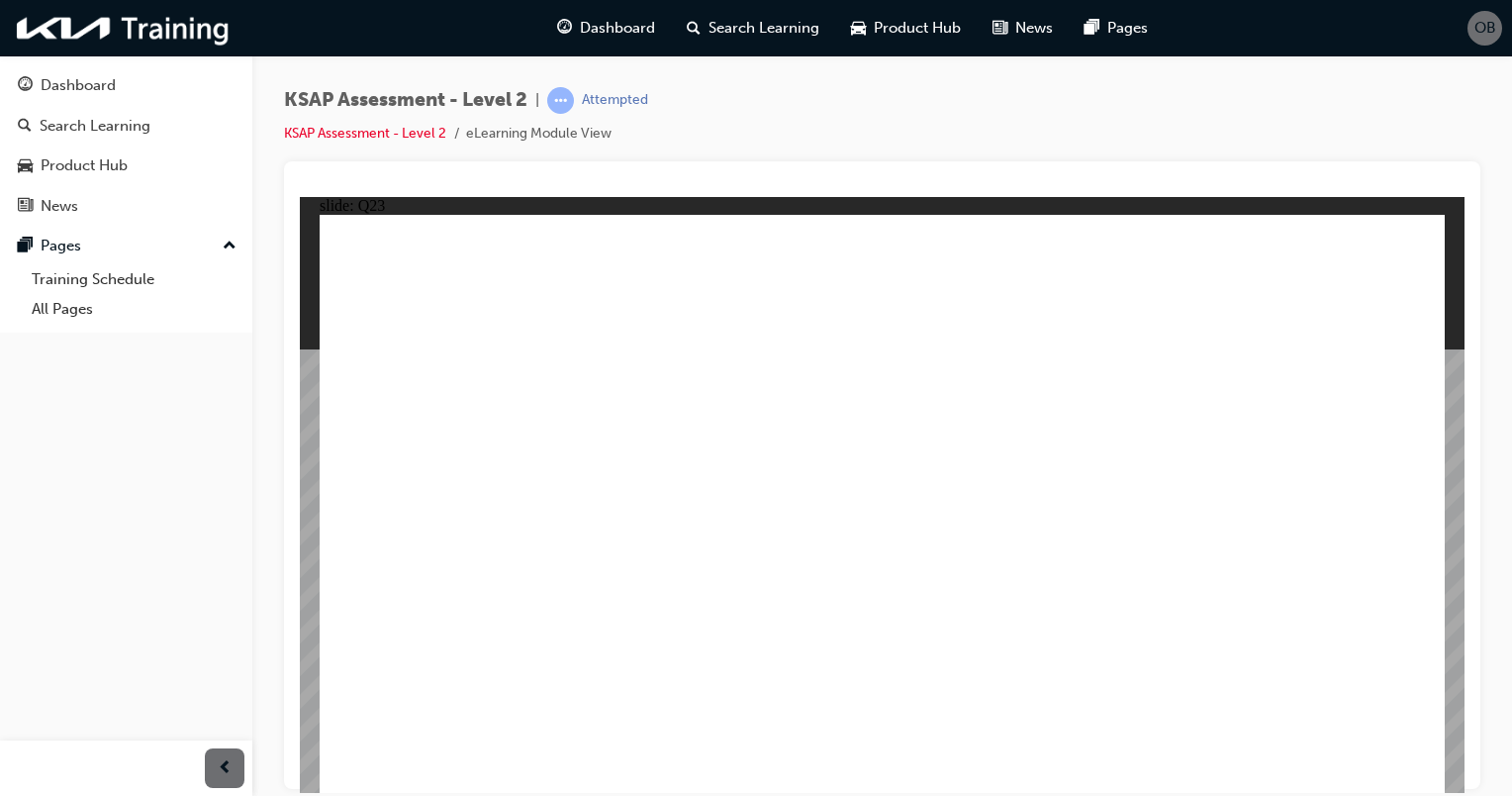 click 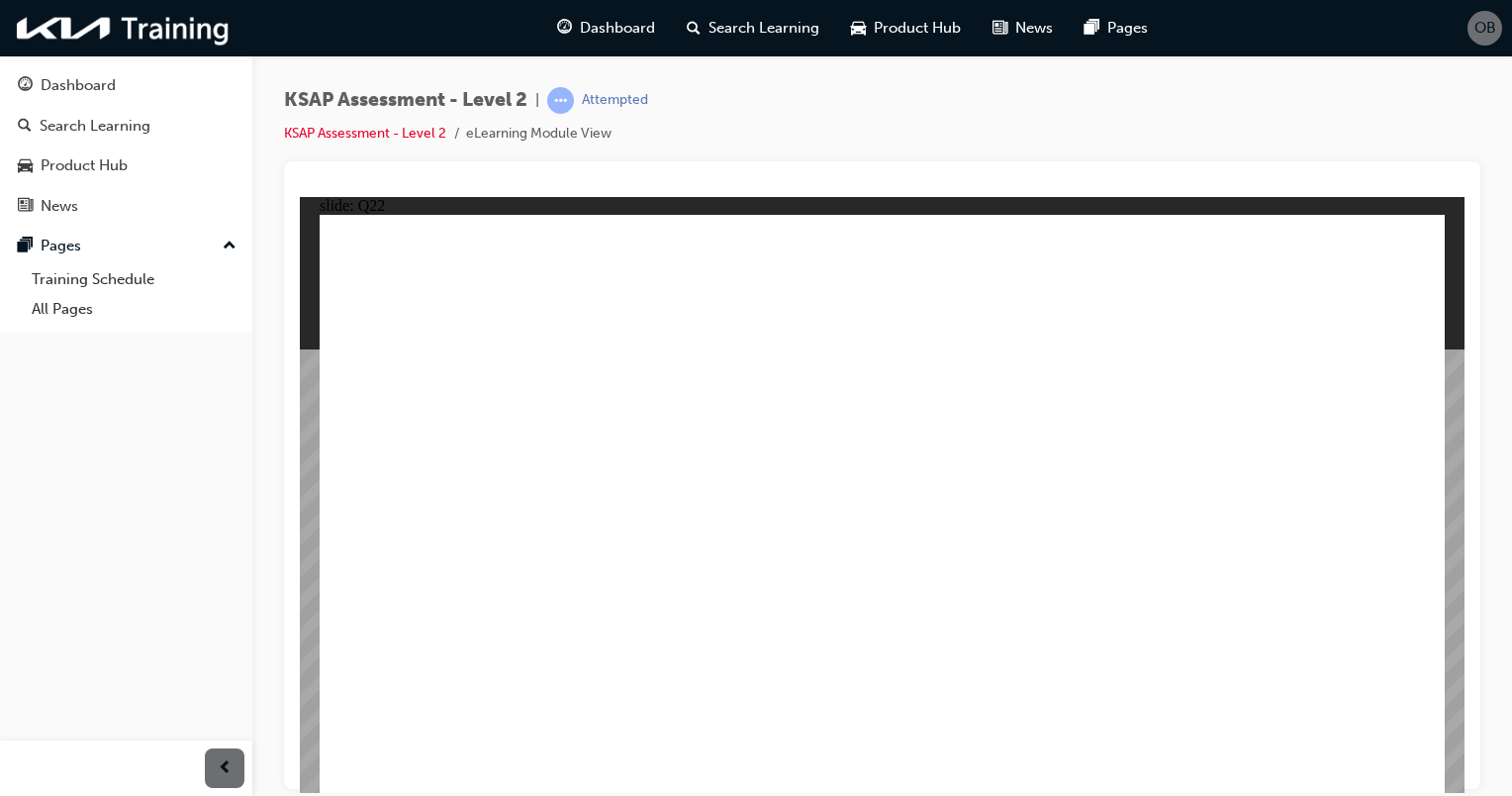 click 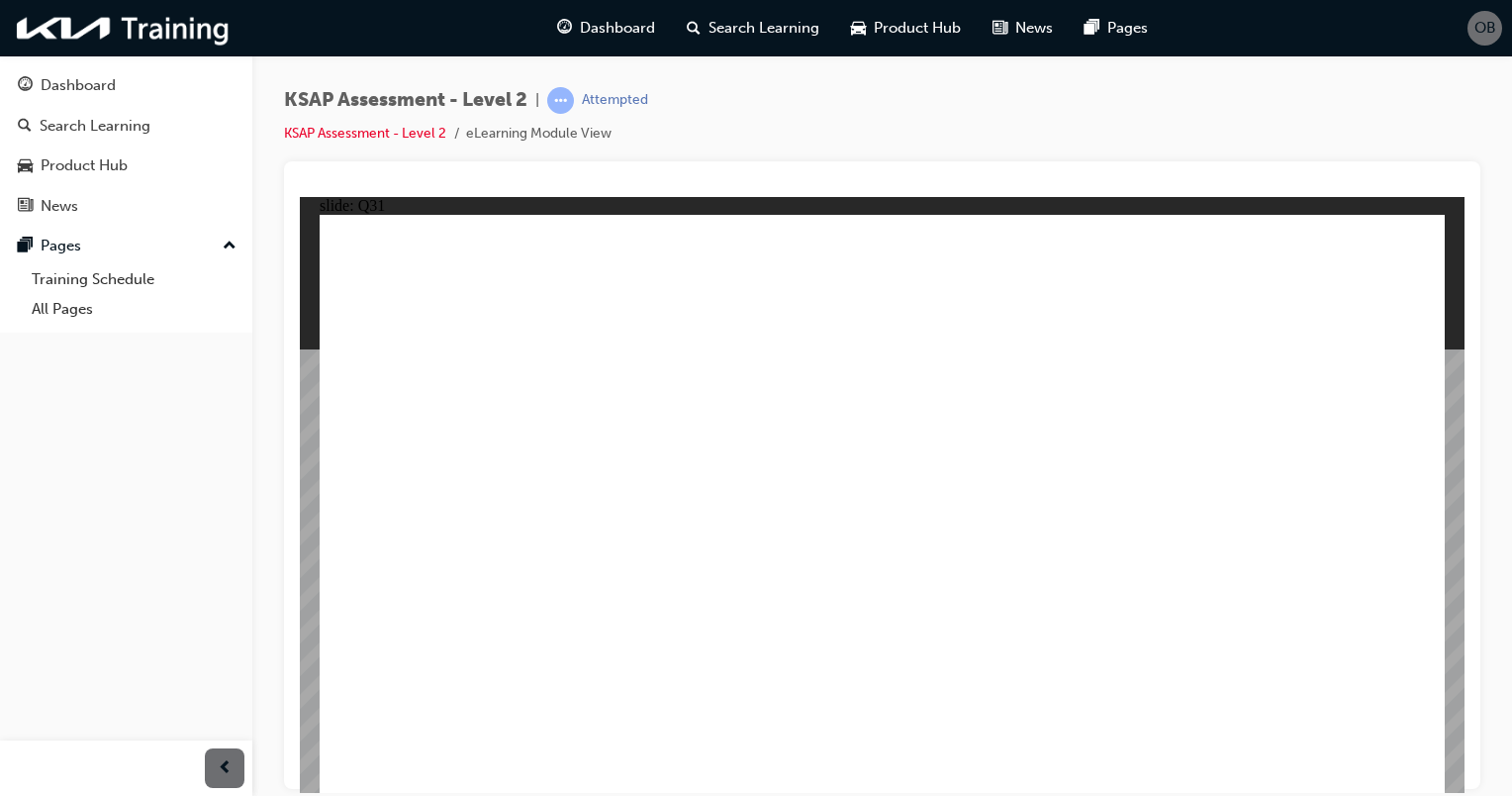 click 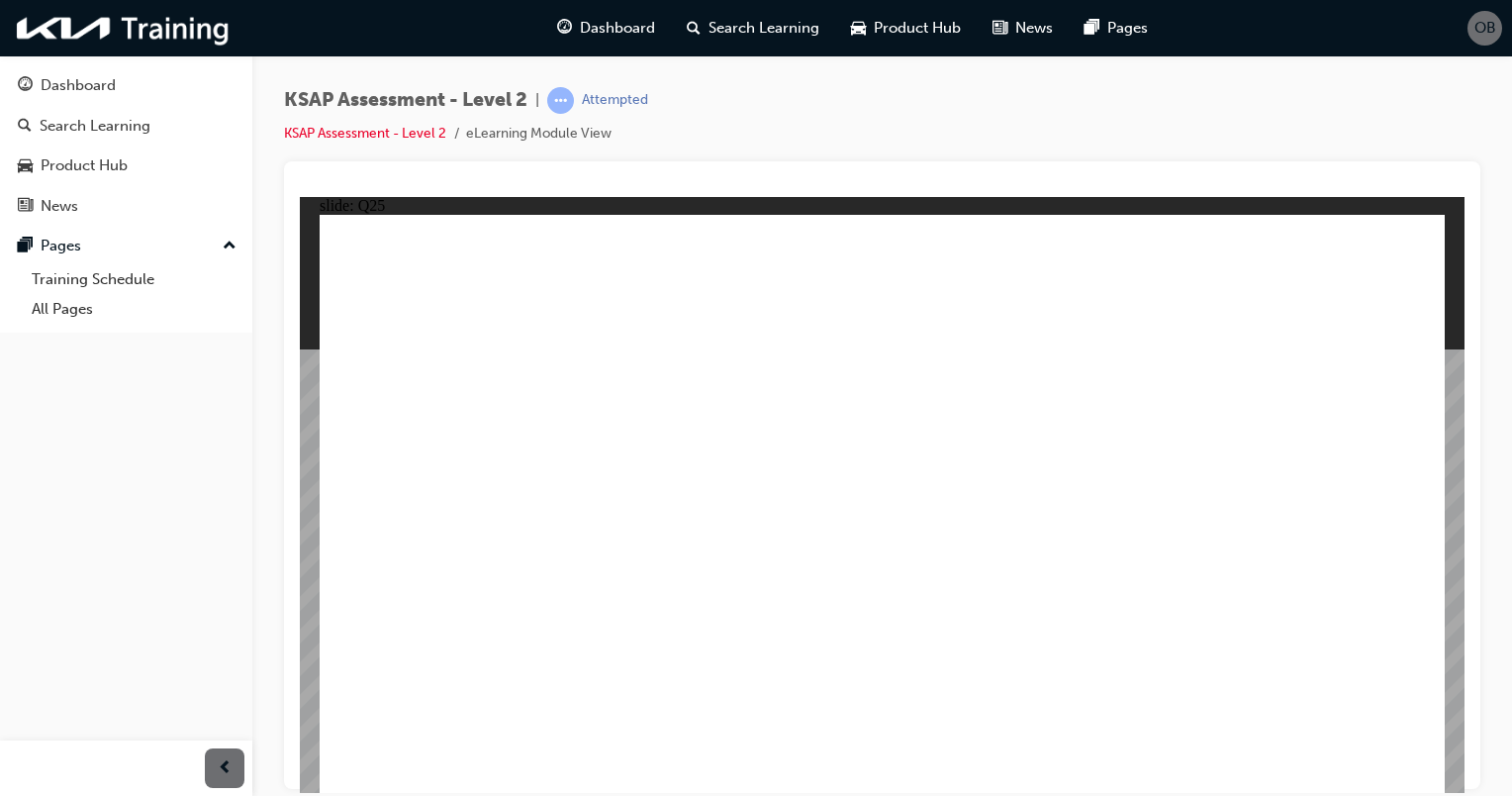 click 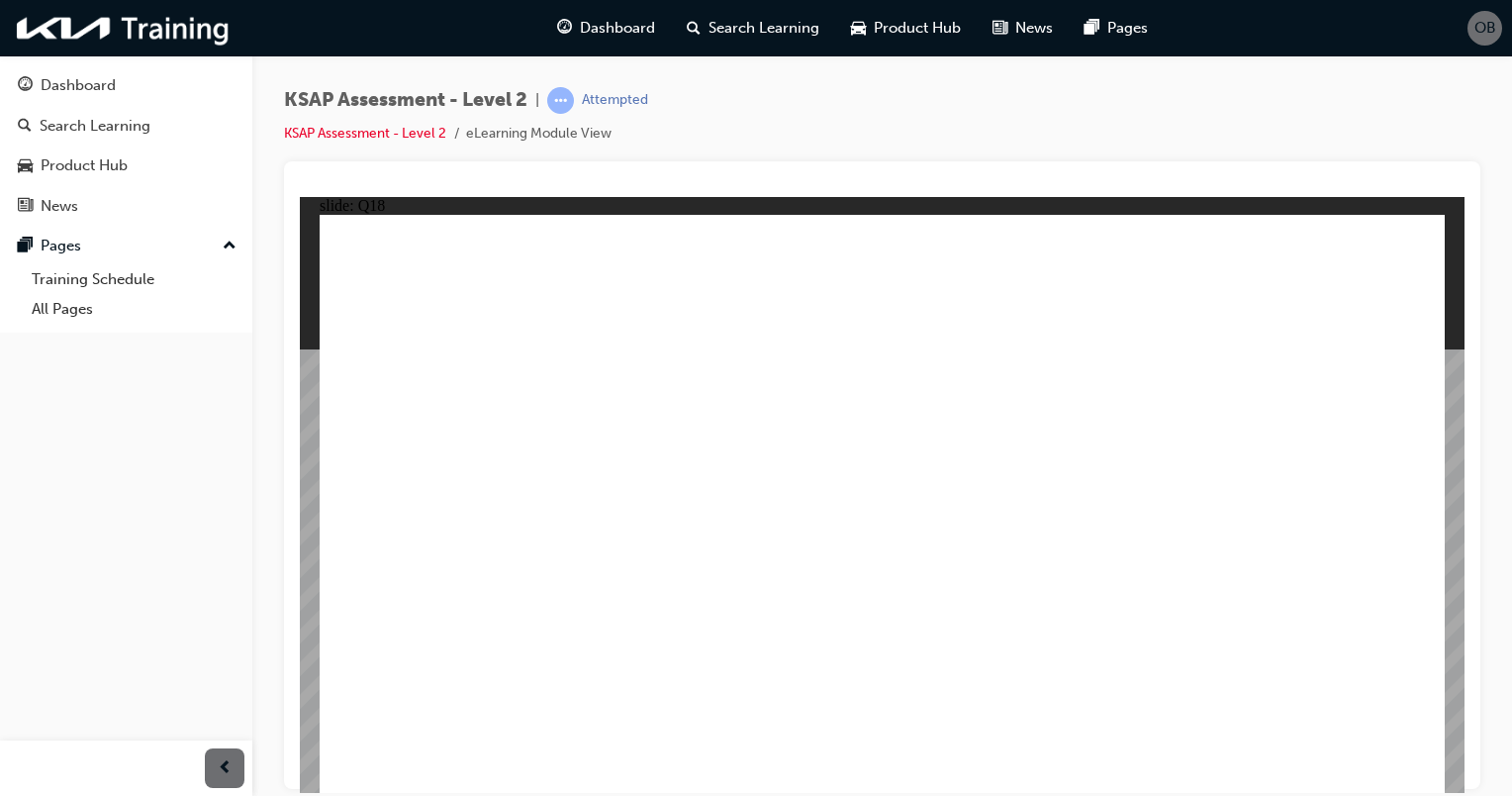 click 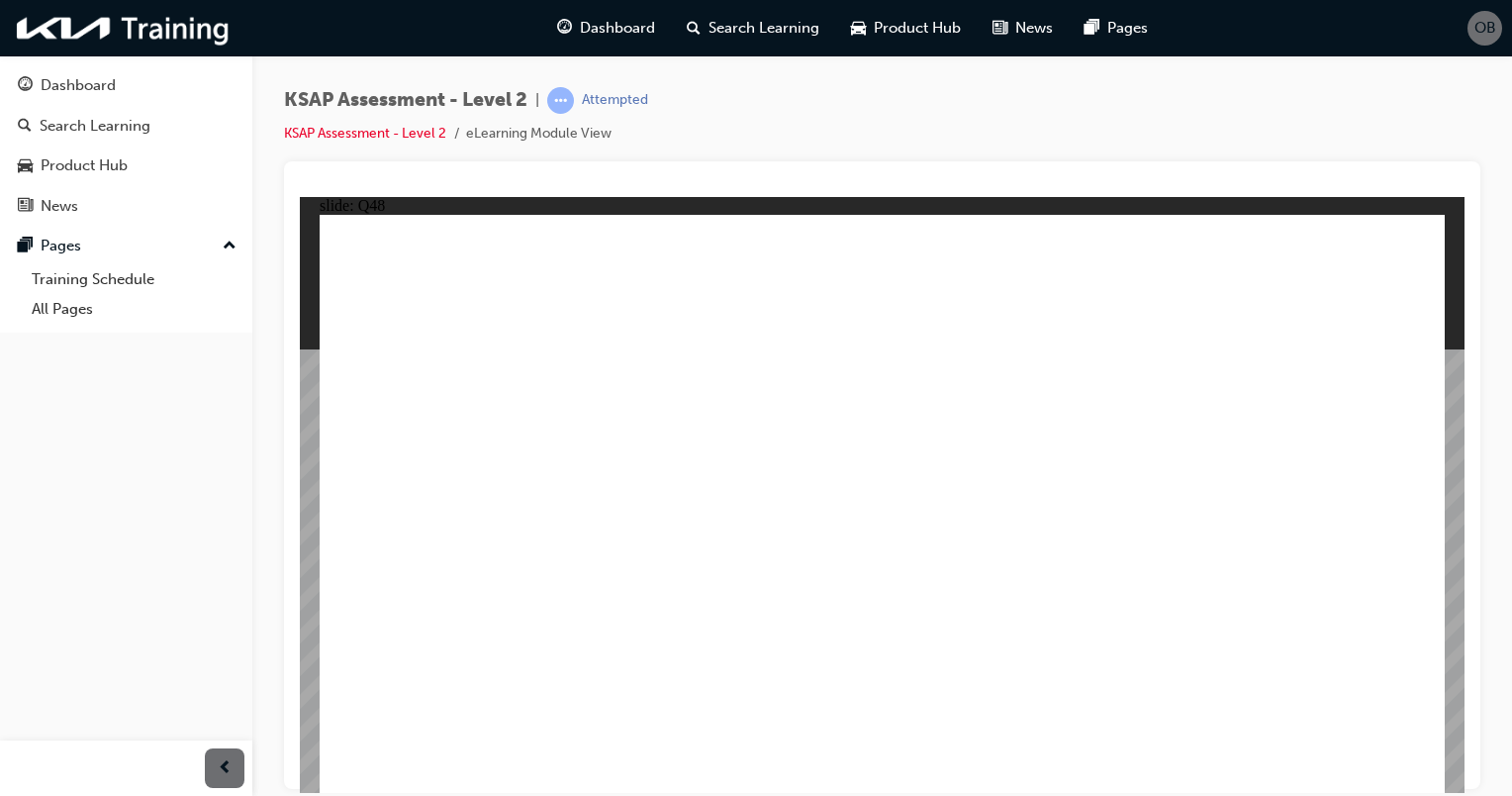click 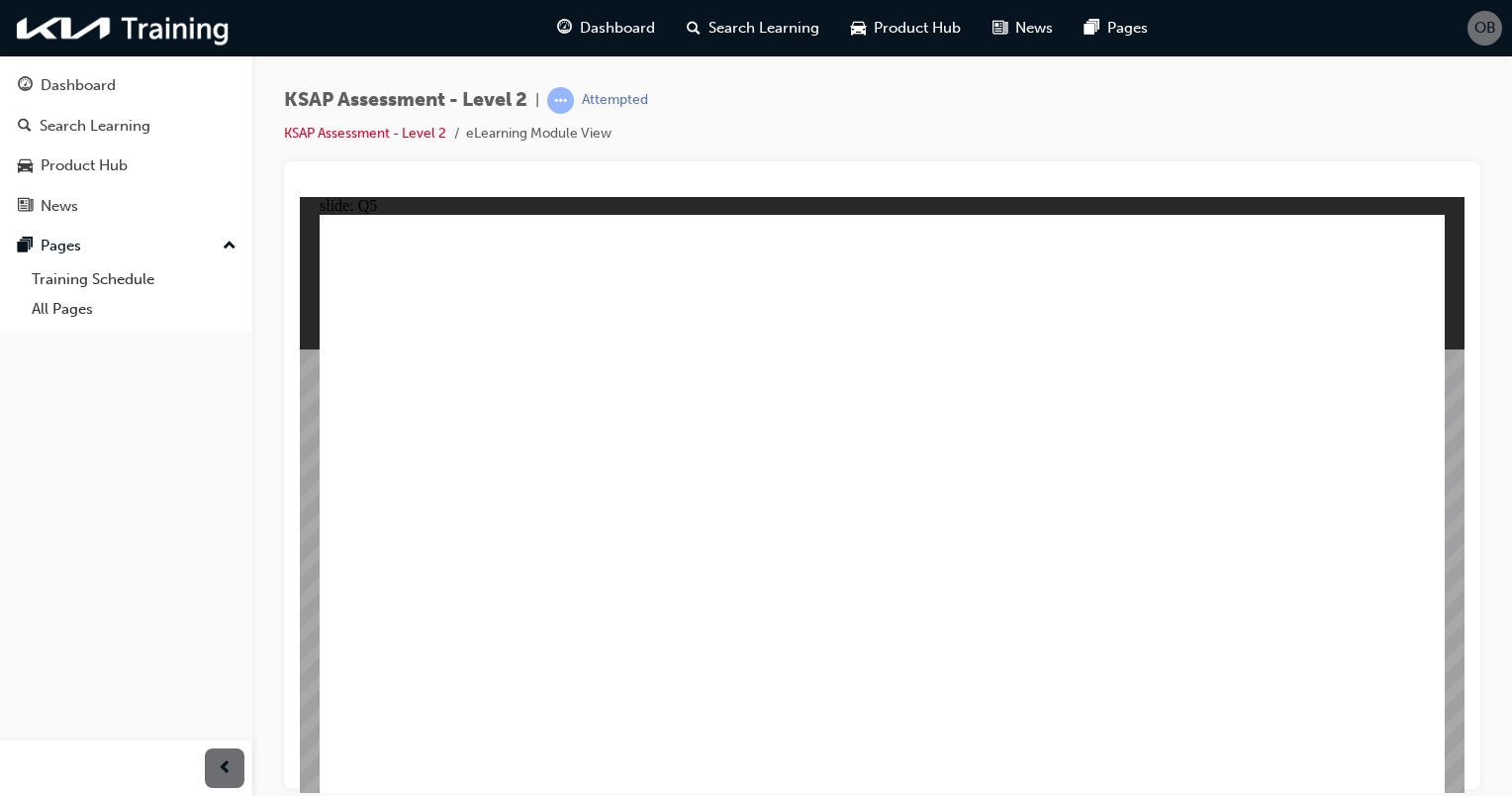 click 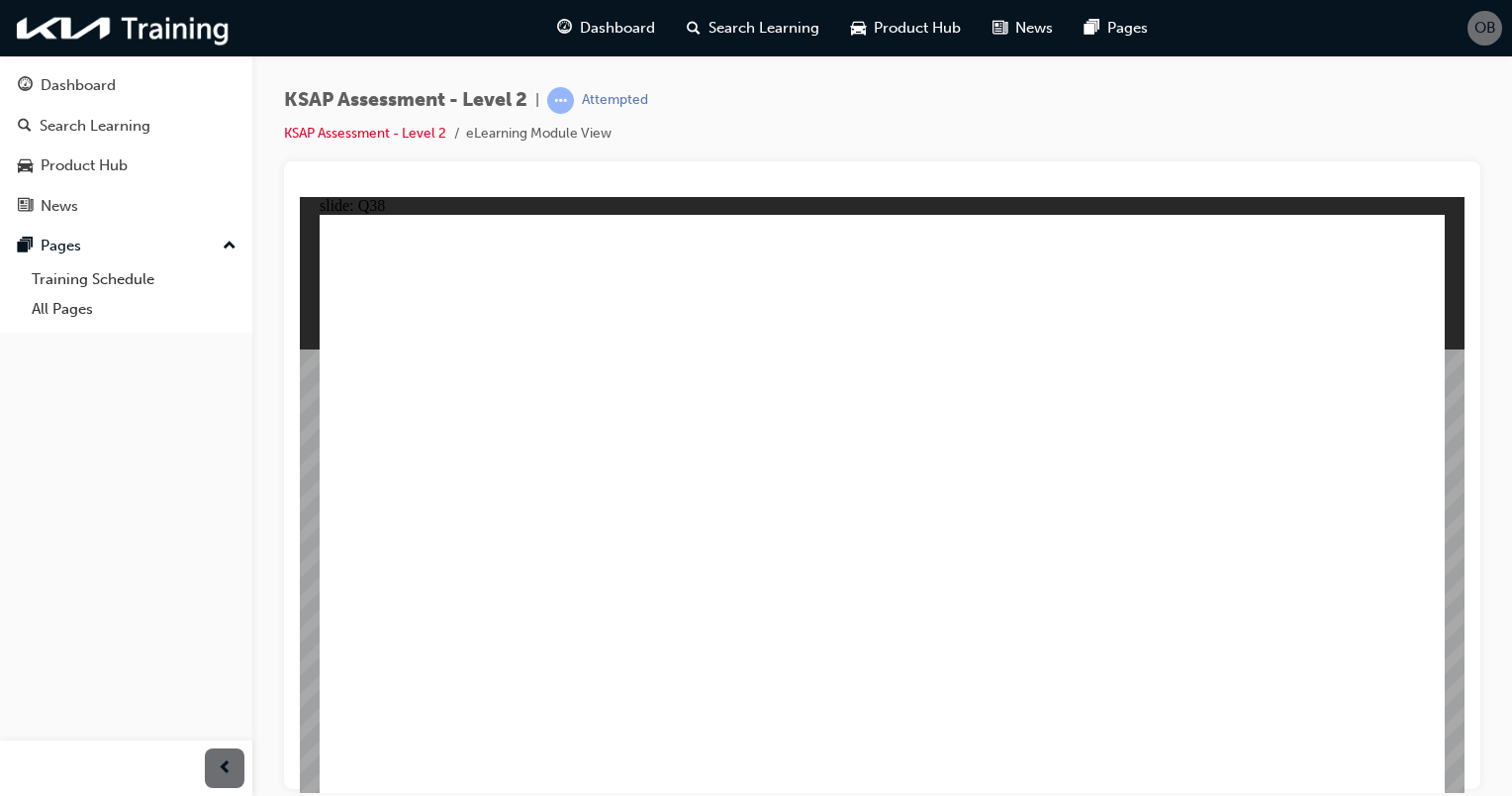 click 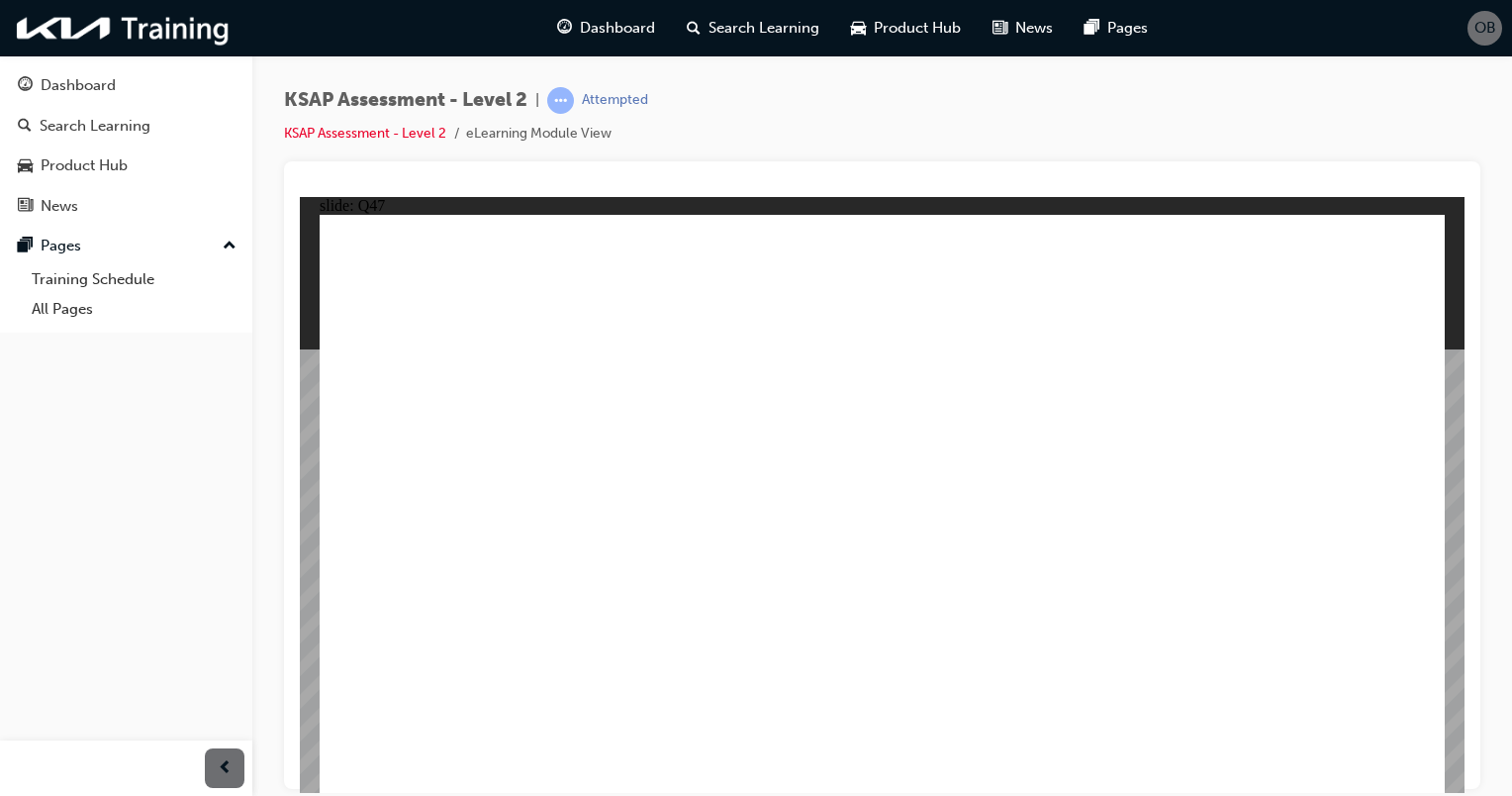 click 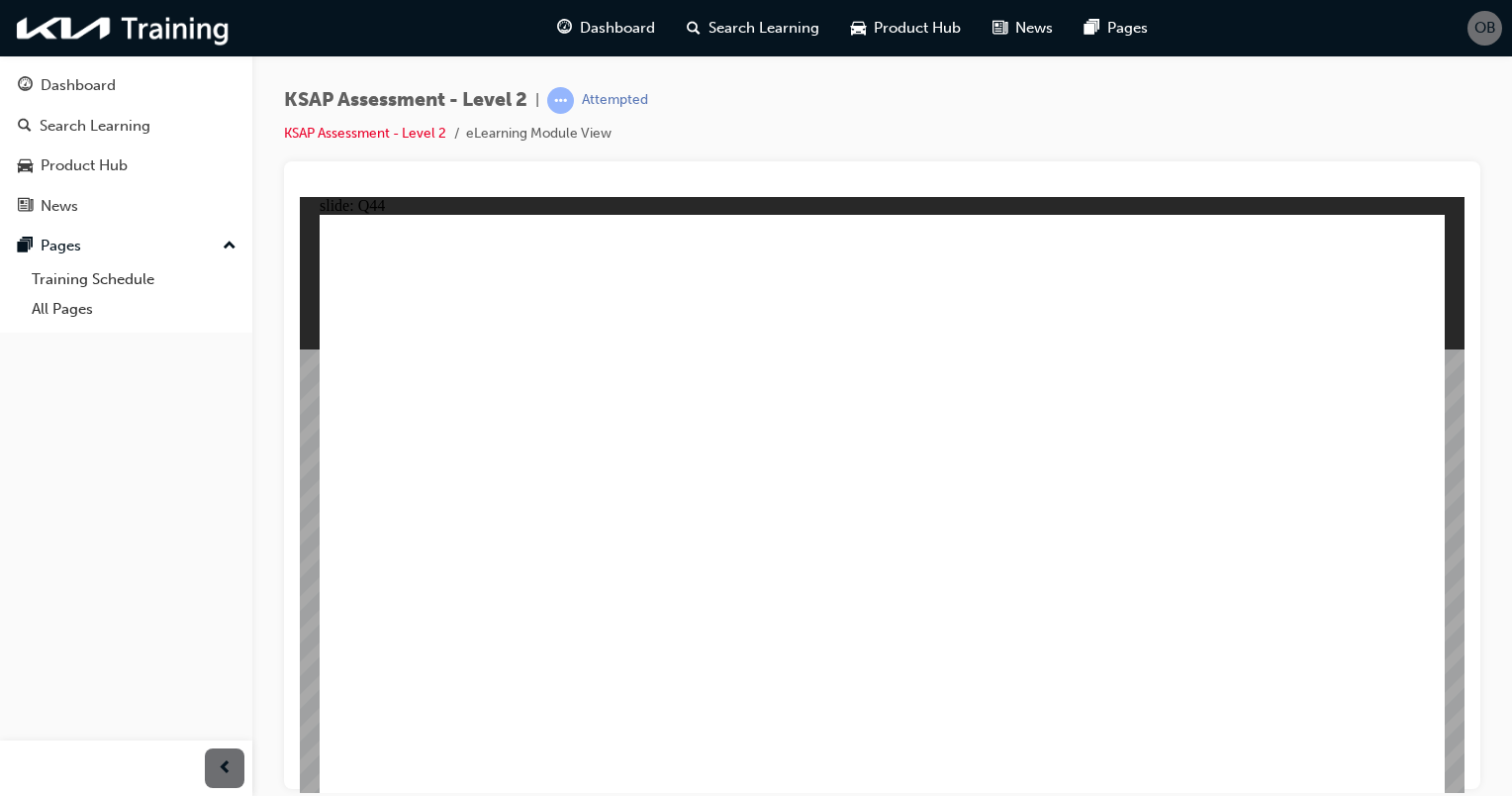 click 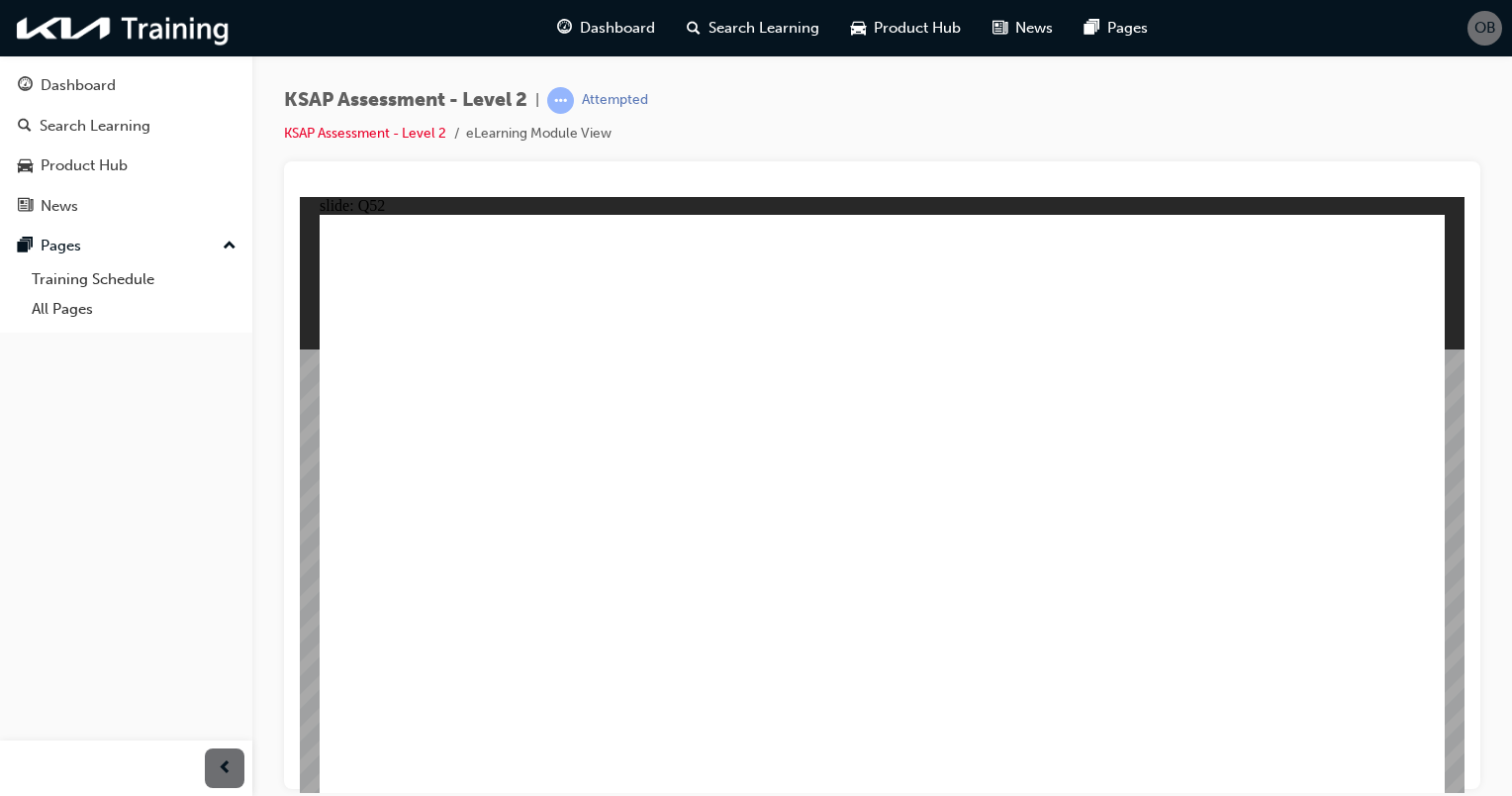 click 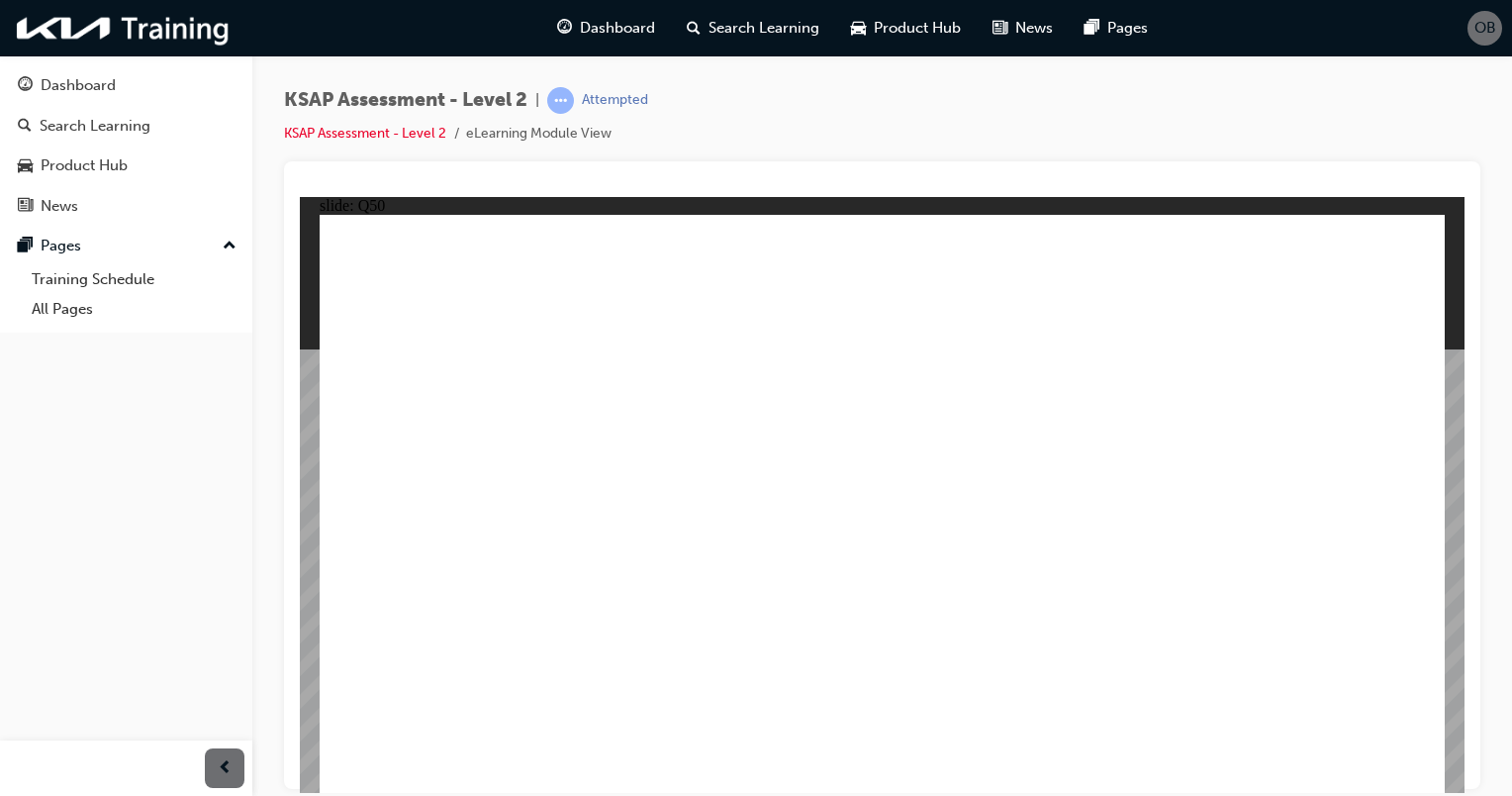 click 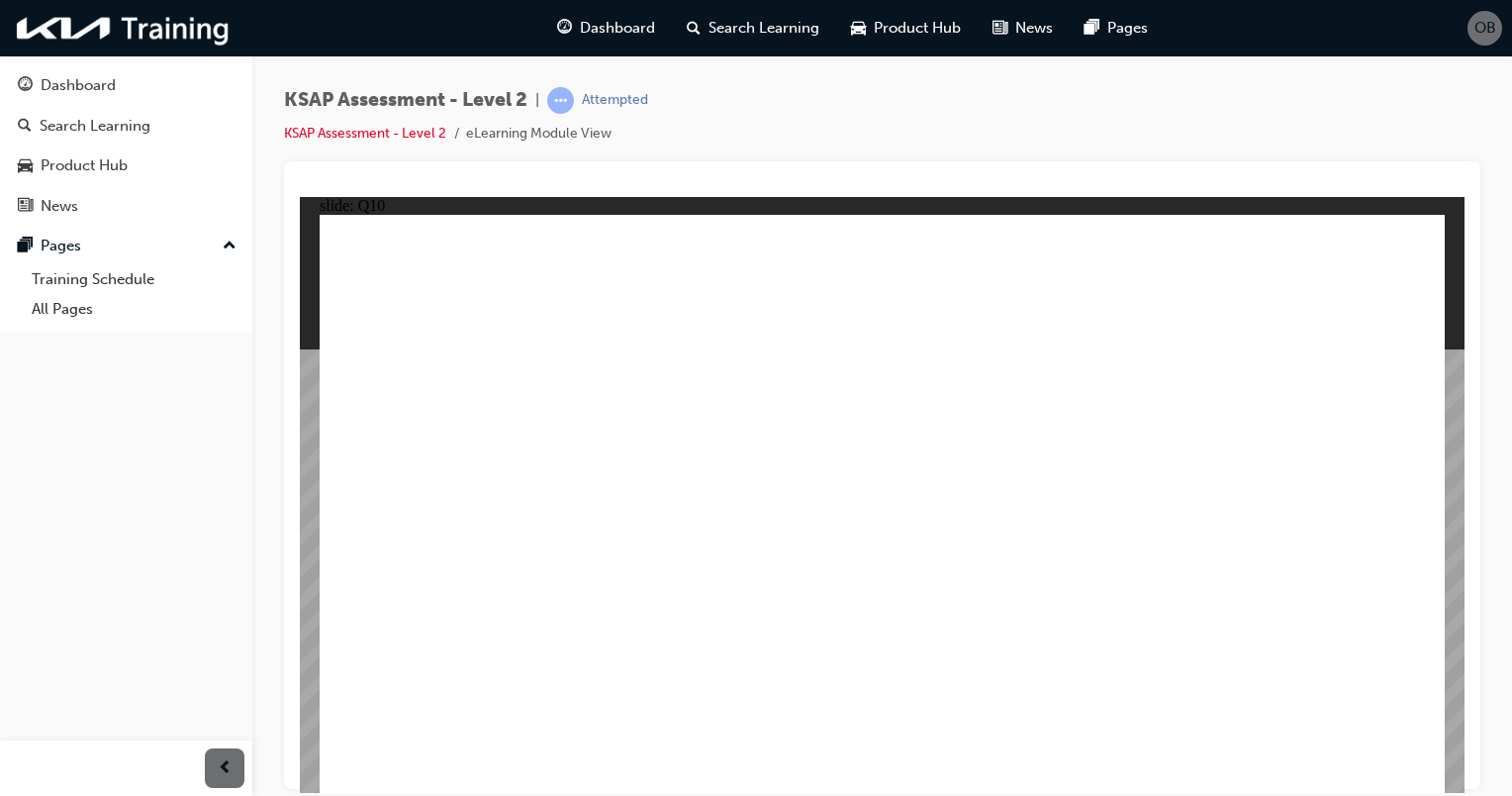 click 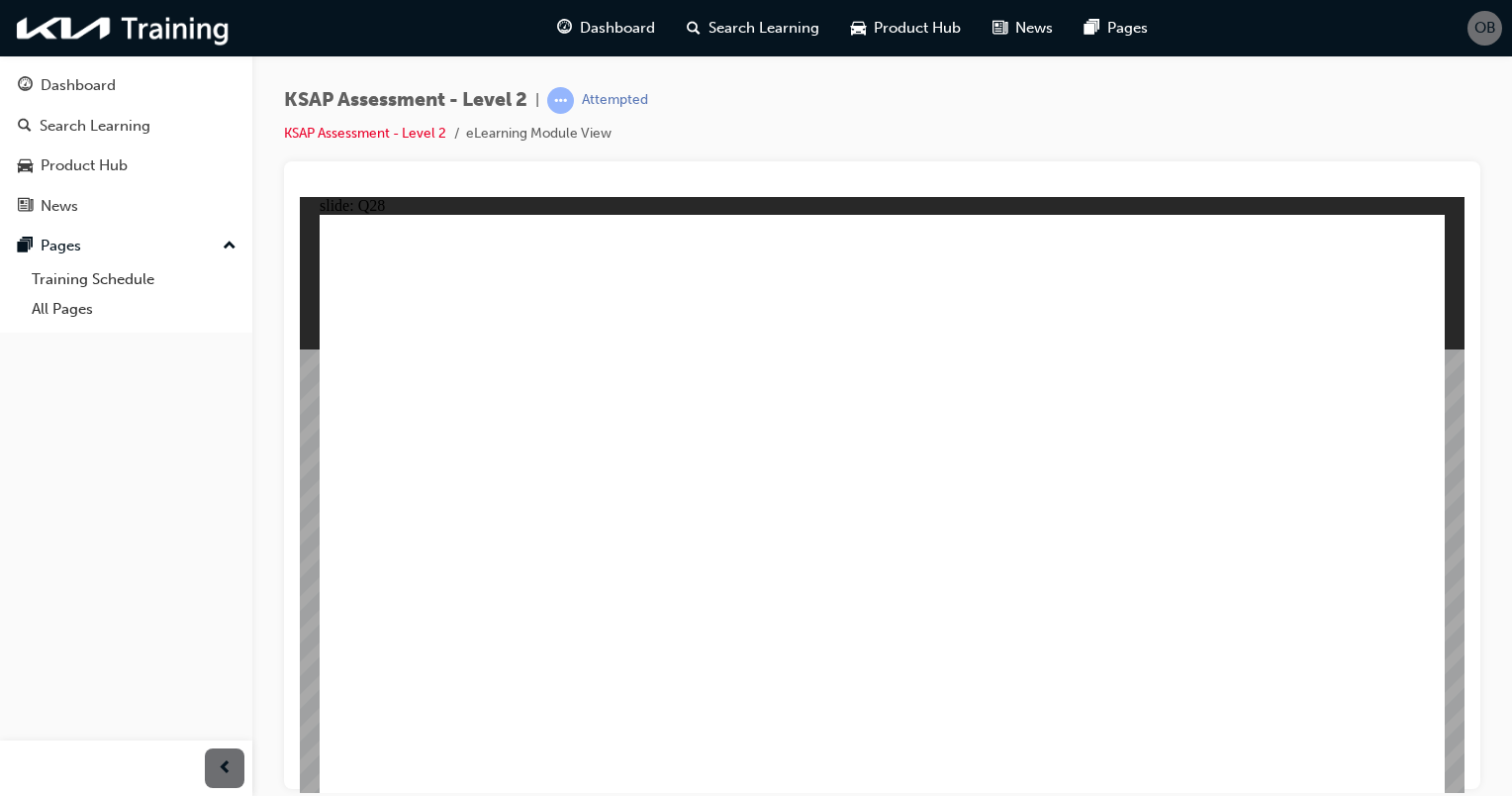 click 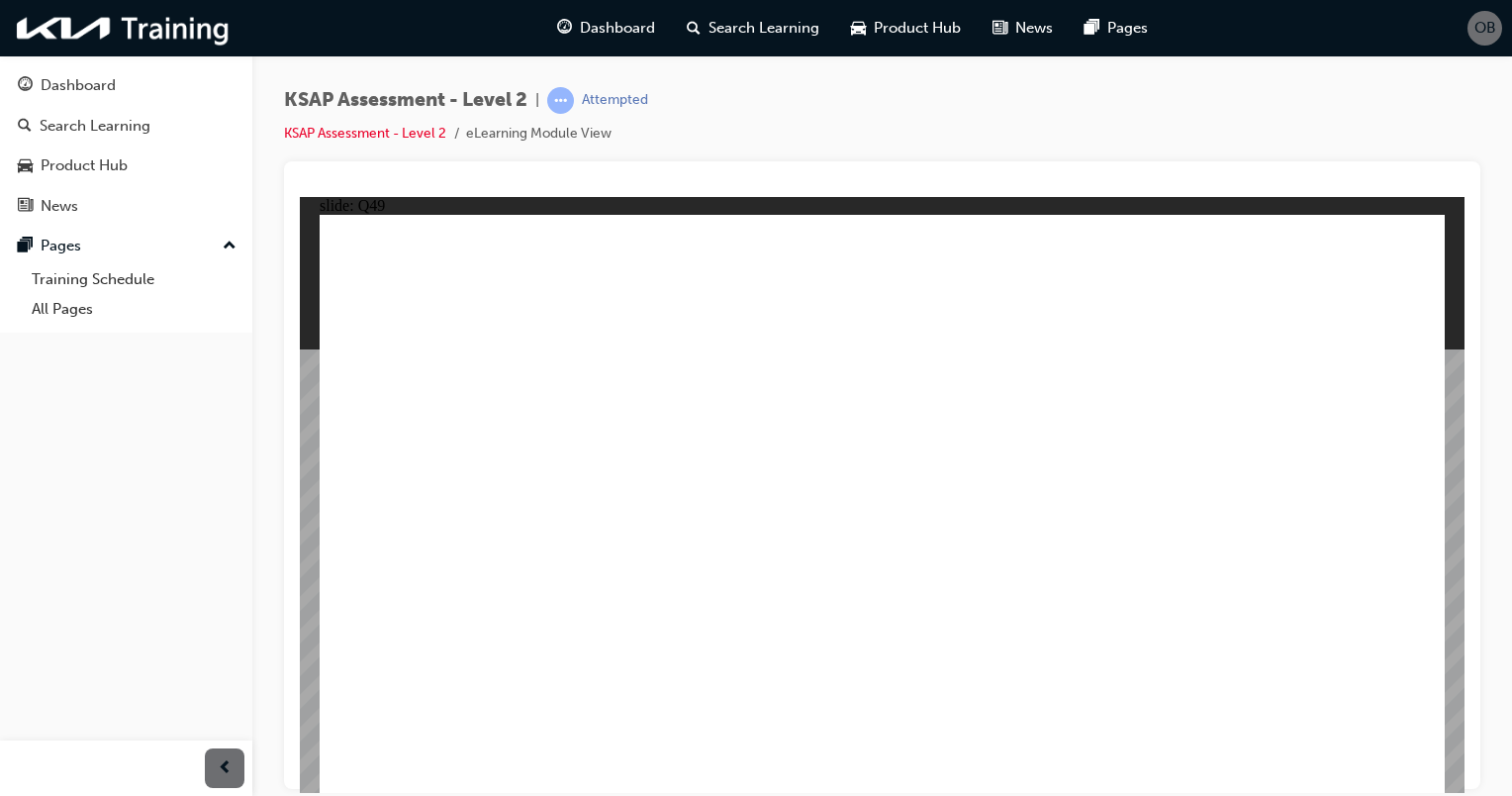 click 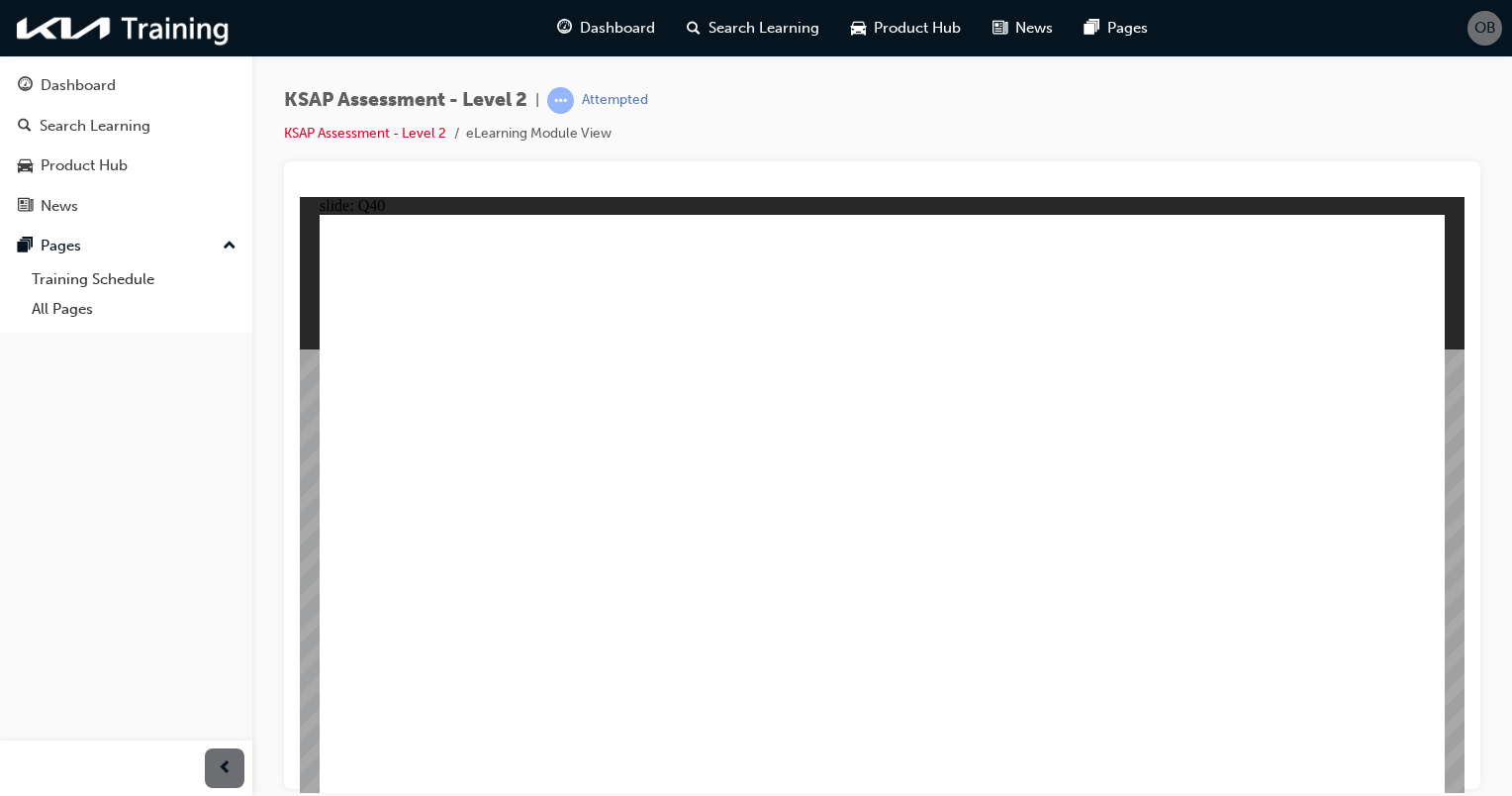 click 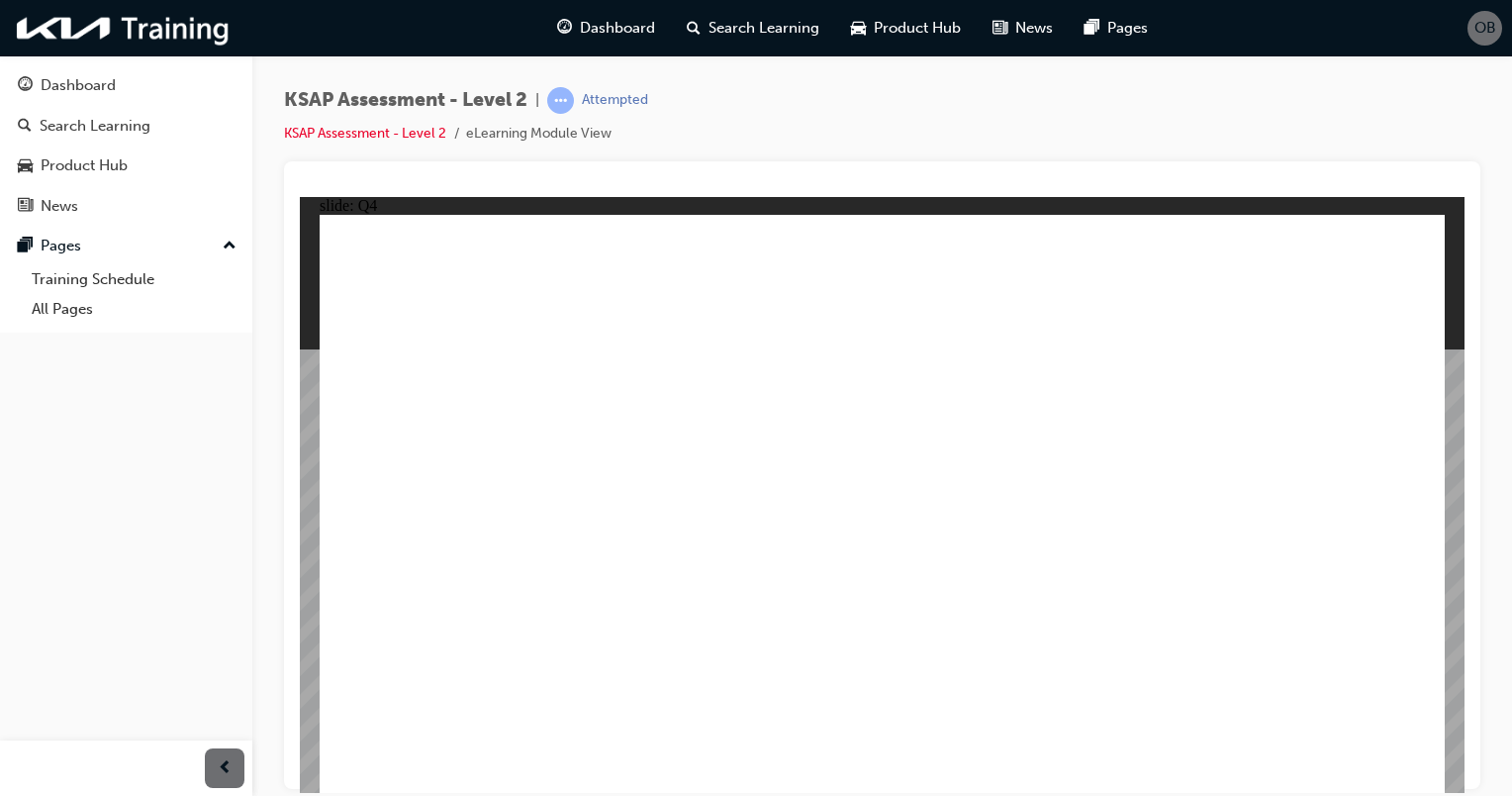 click 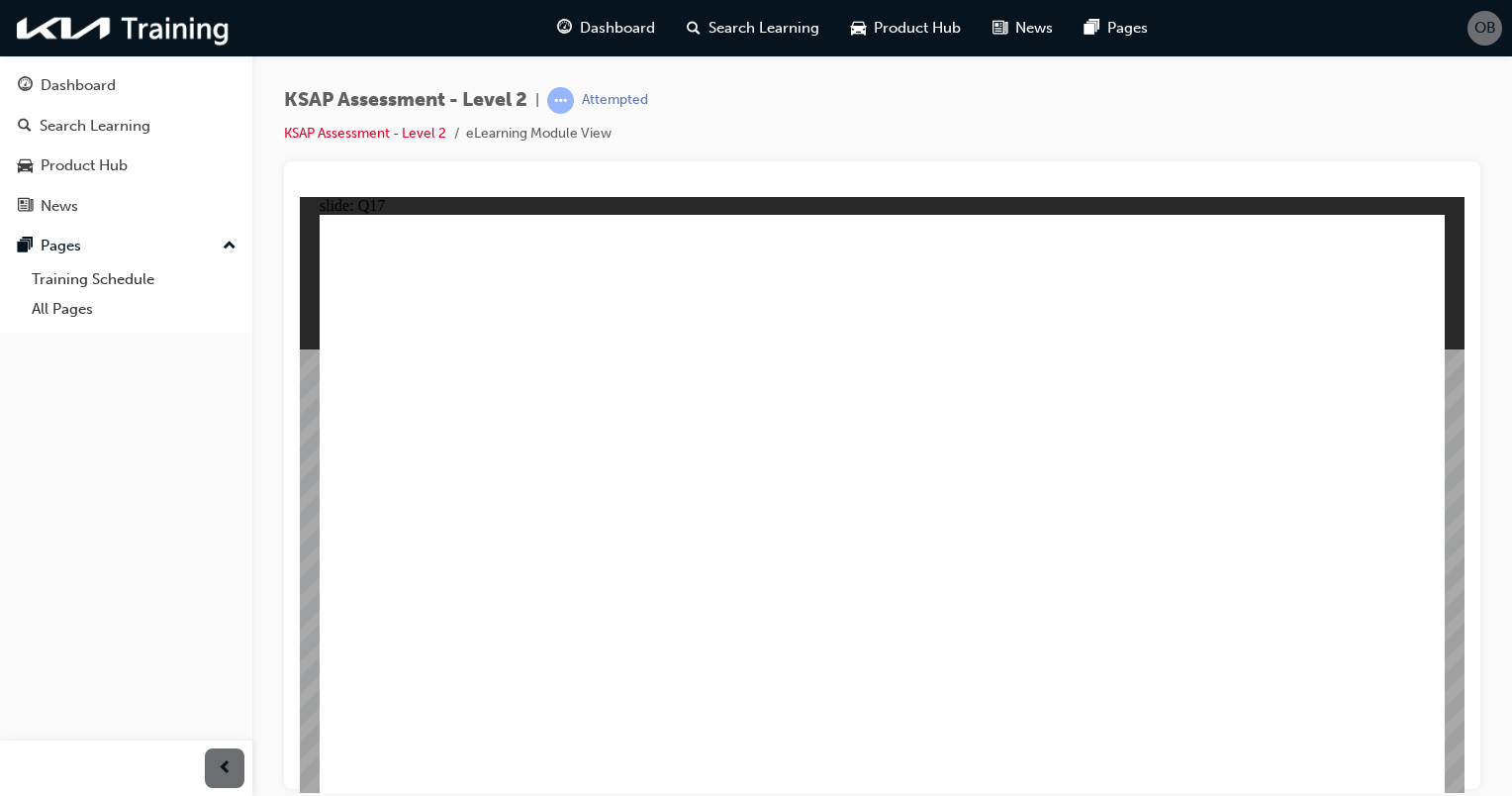 click 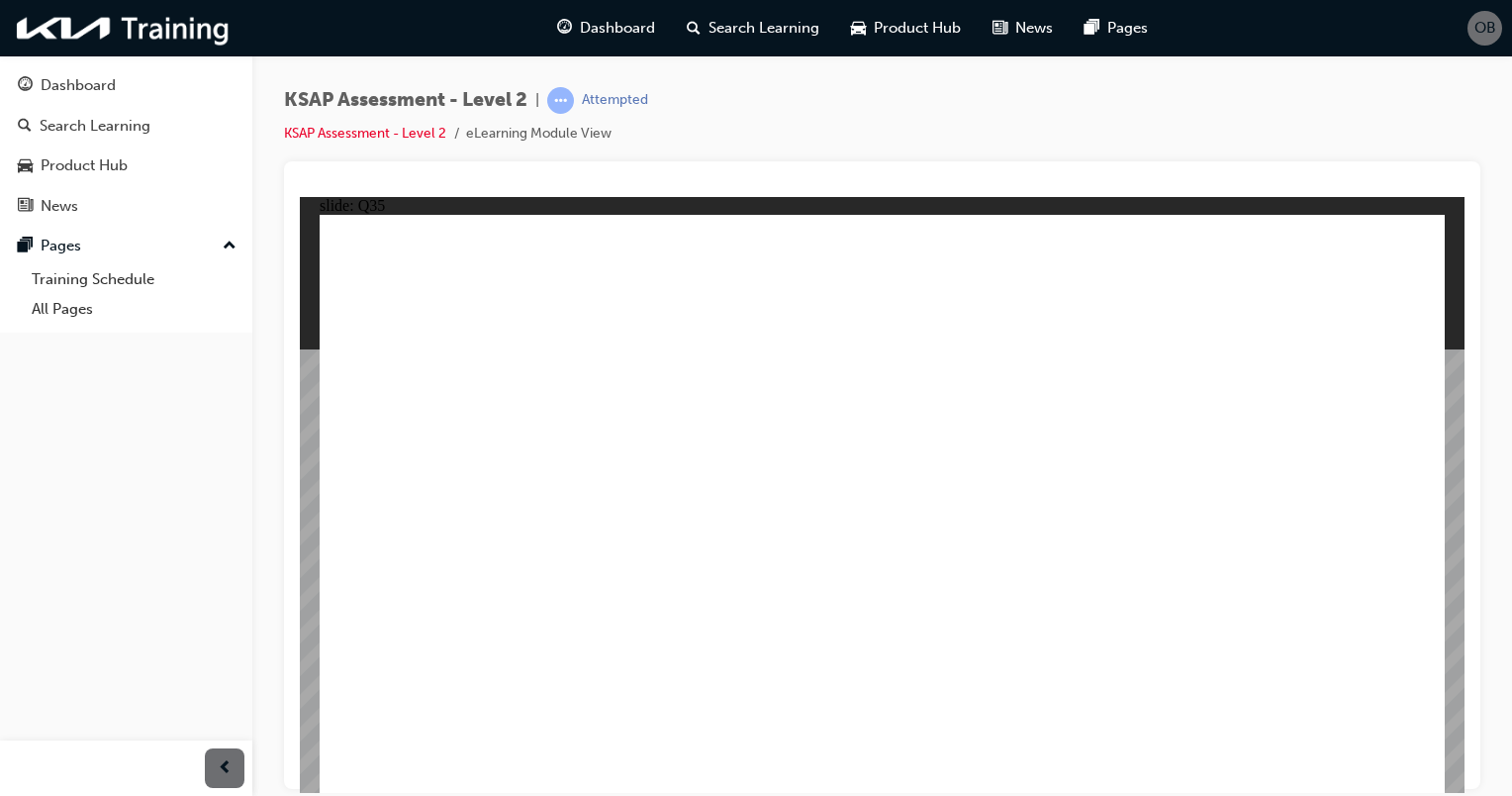 click 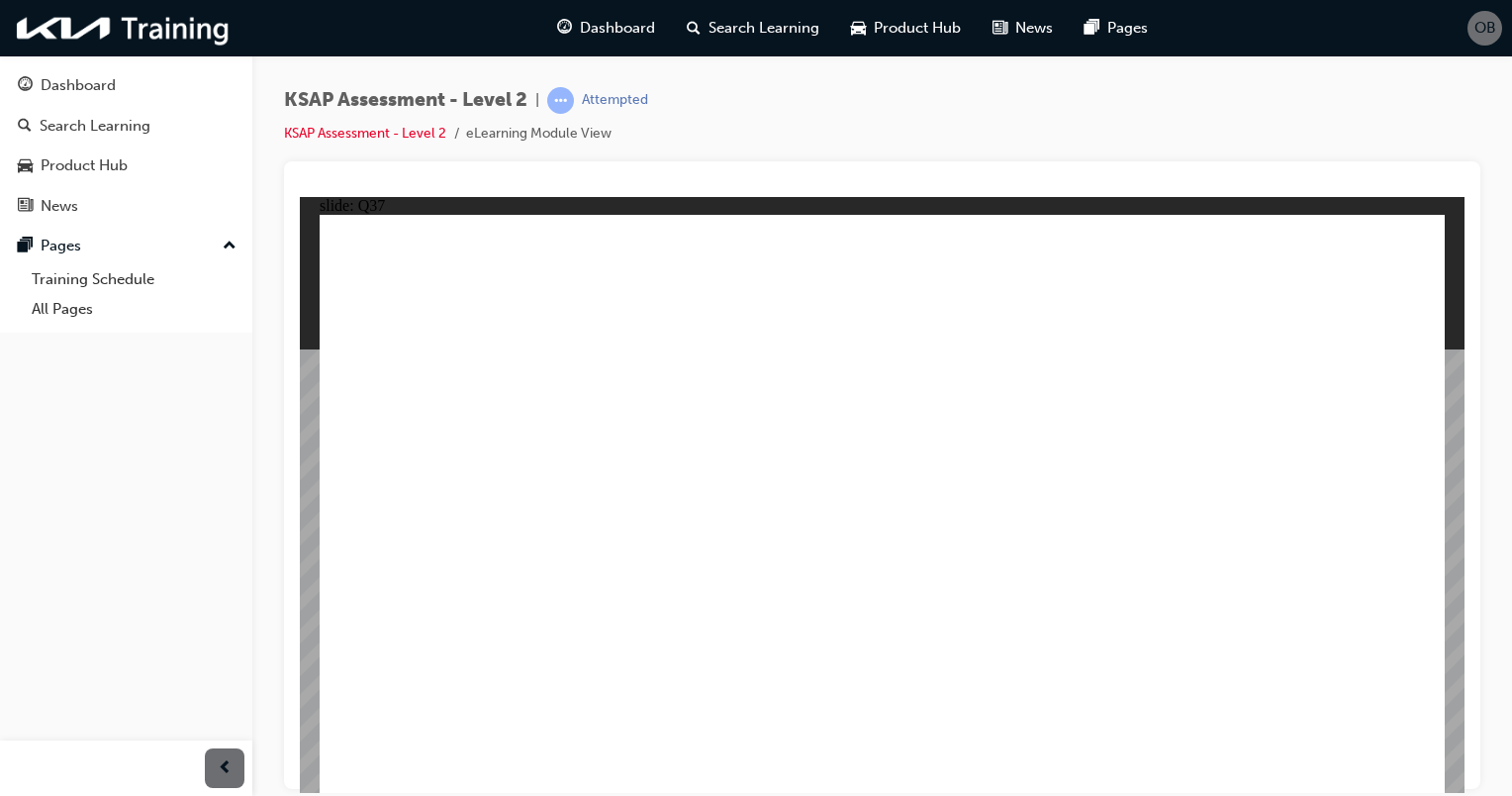 click 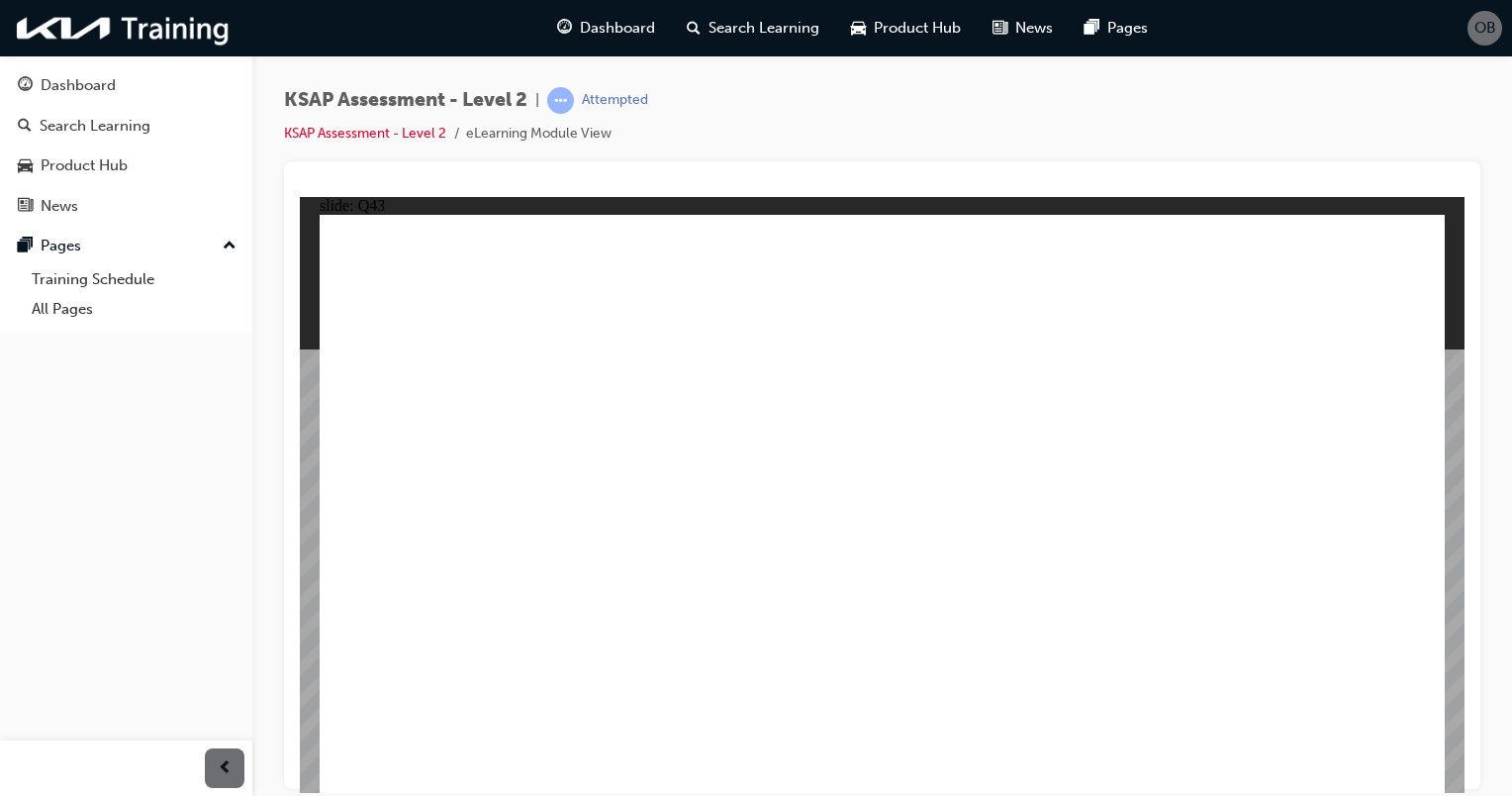 click 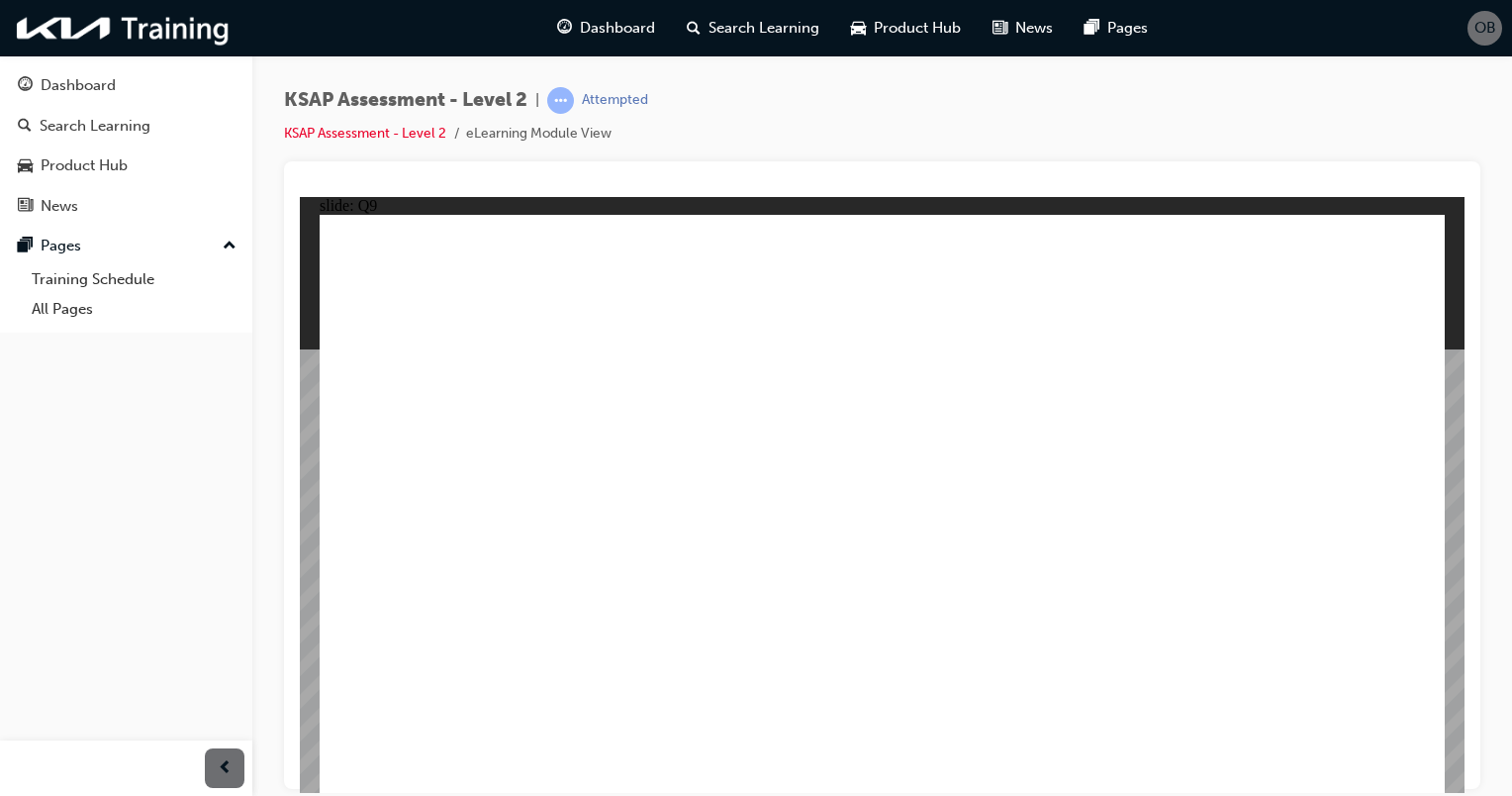 click 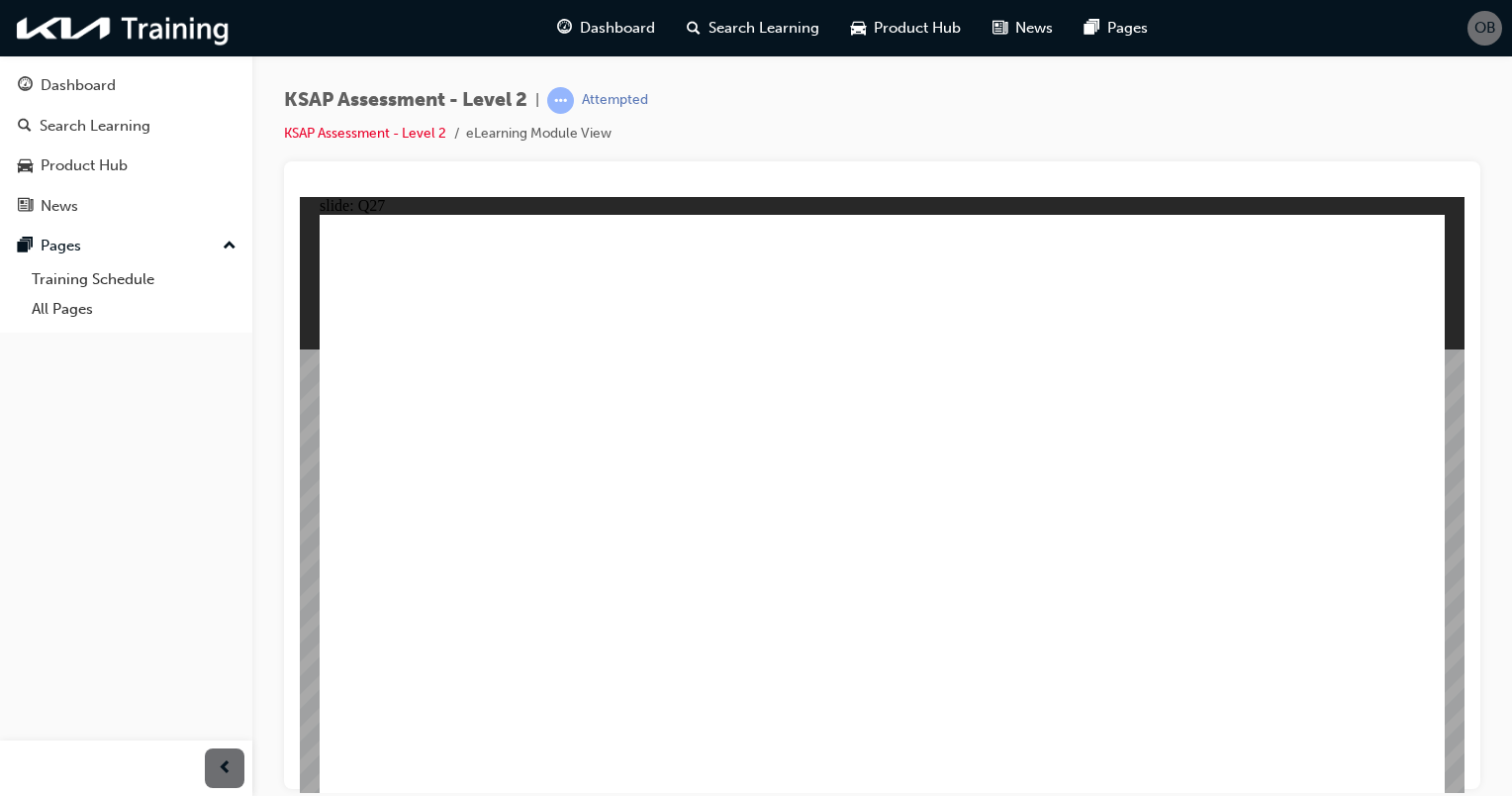 click 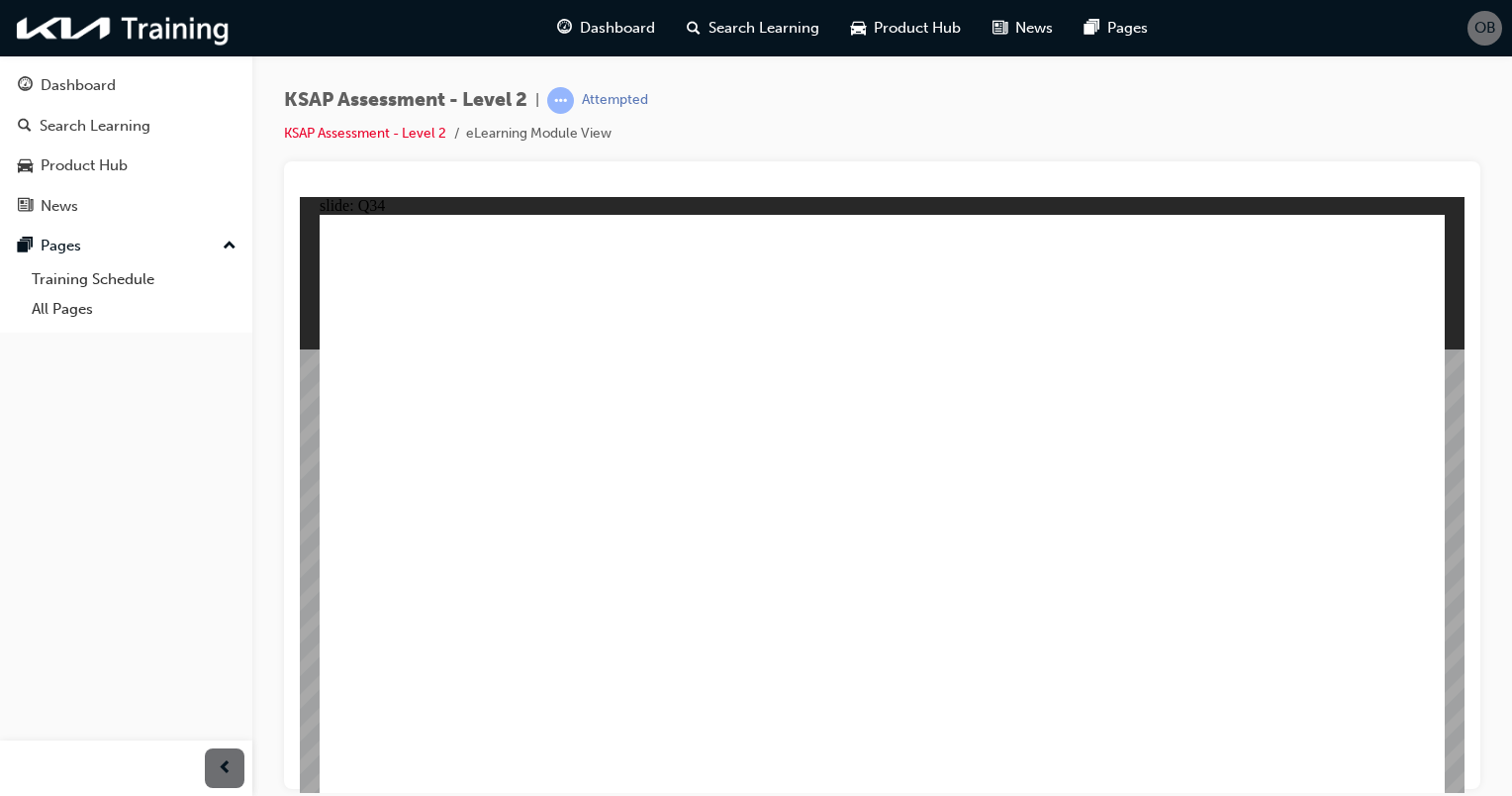 drag, startPoint x: 949, startPoint y: 456, endPoint x: 967, endPoint y: 405, distance: 54.083269 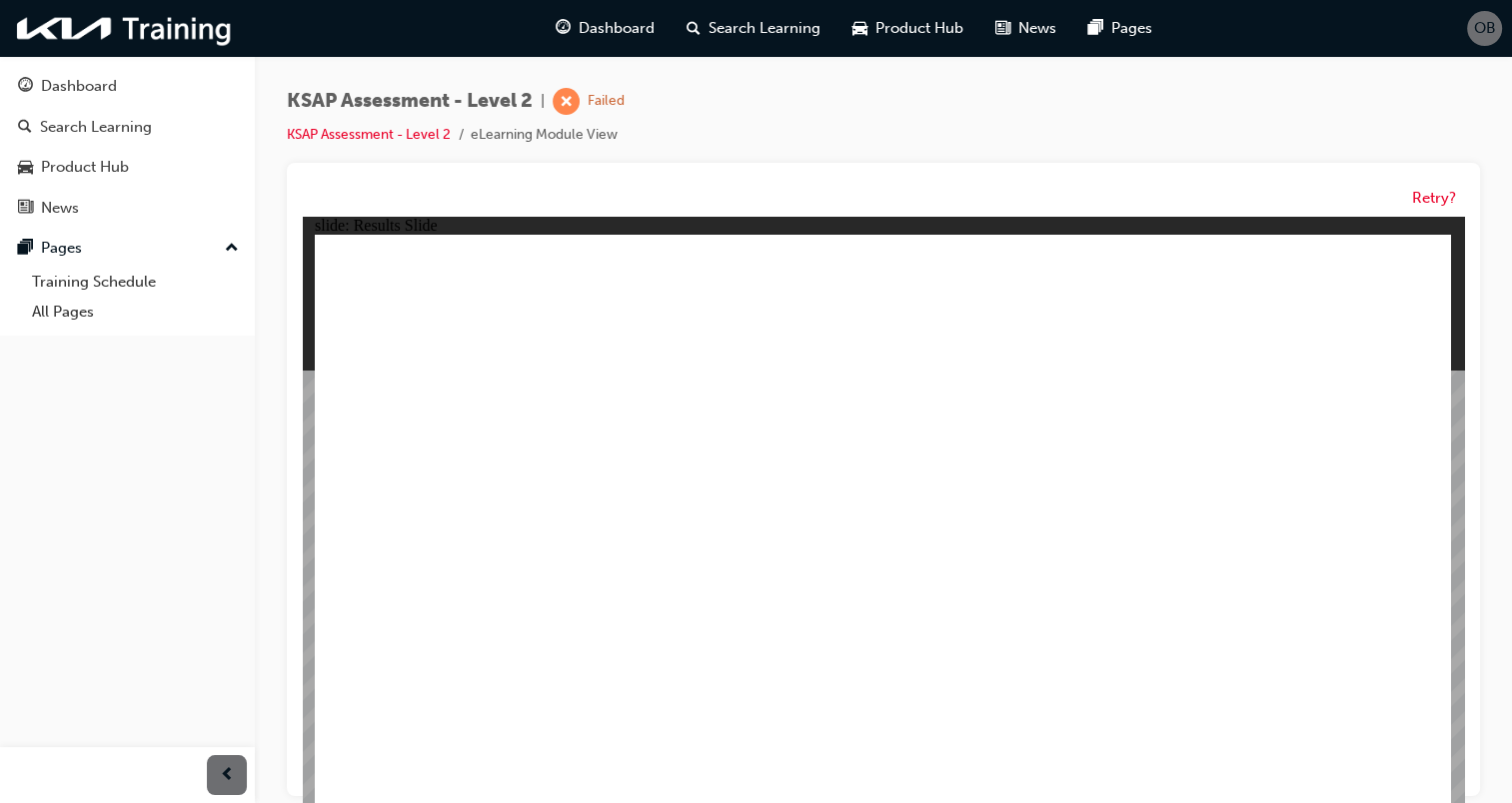 click 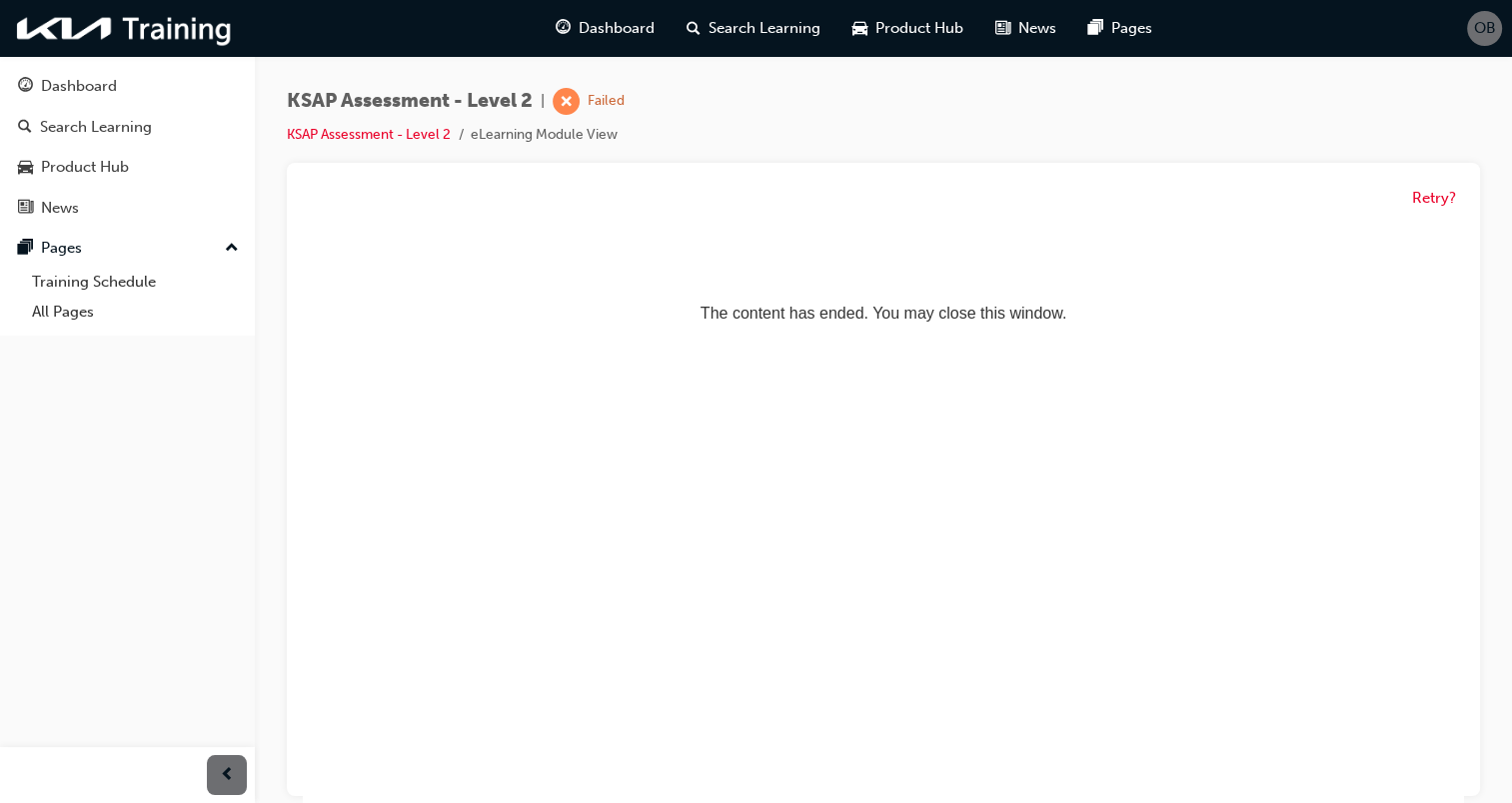 scroll, scrollTop: 0, scrollLeft: 0, axis: both 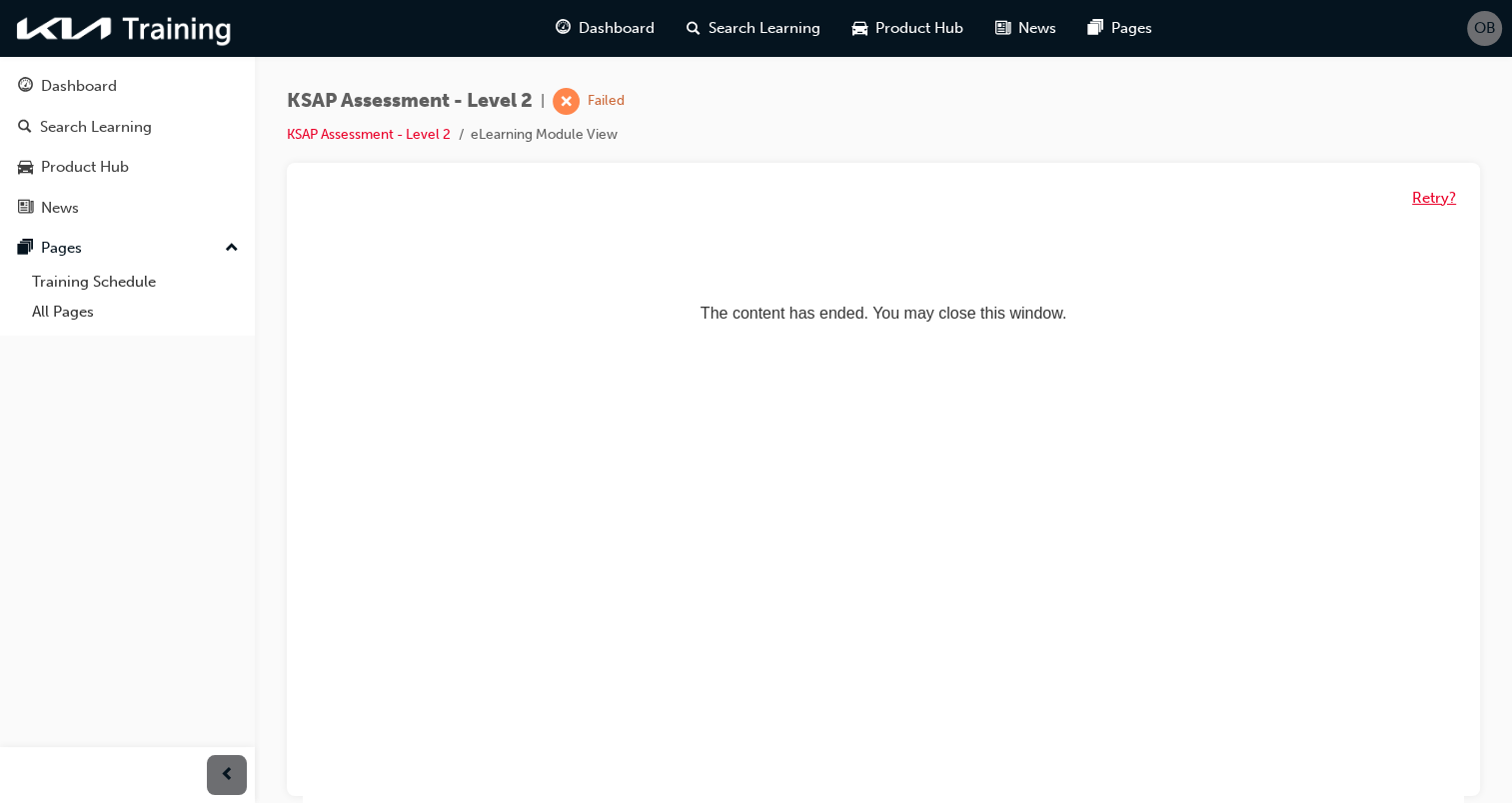 click on "Retry?" at bounding box center [1434, 198] 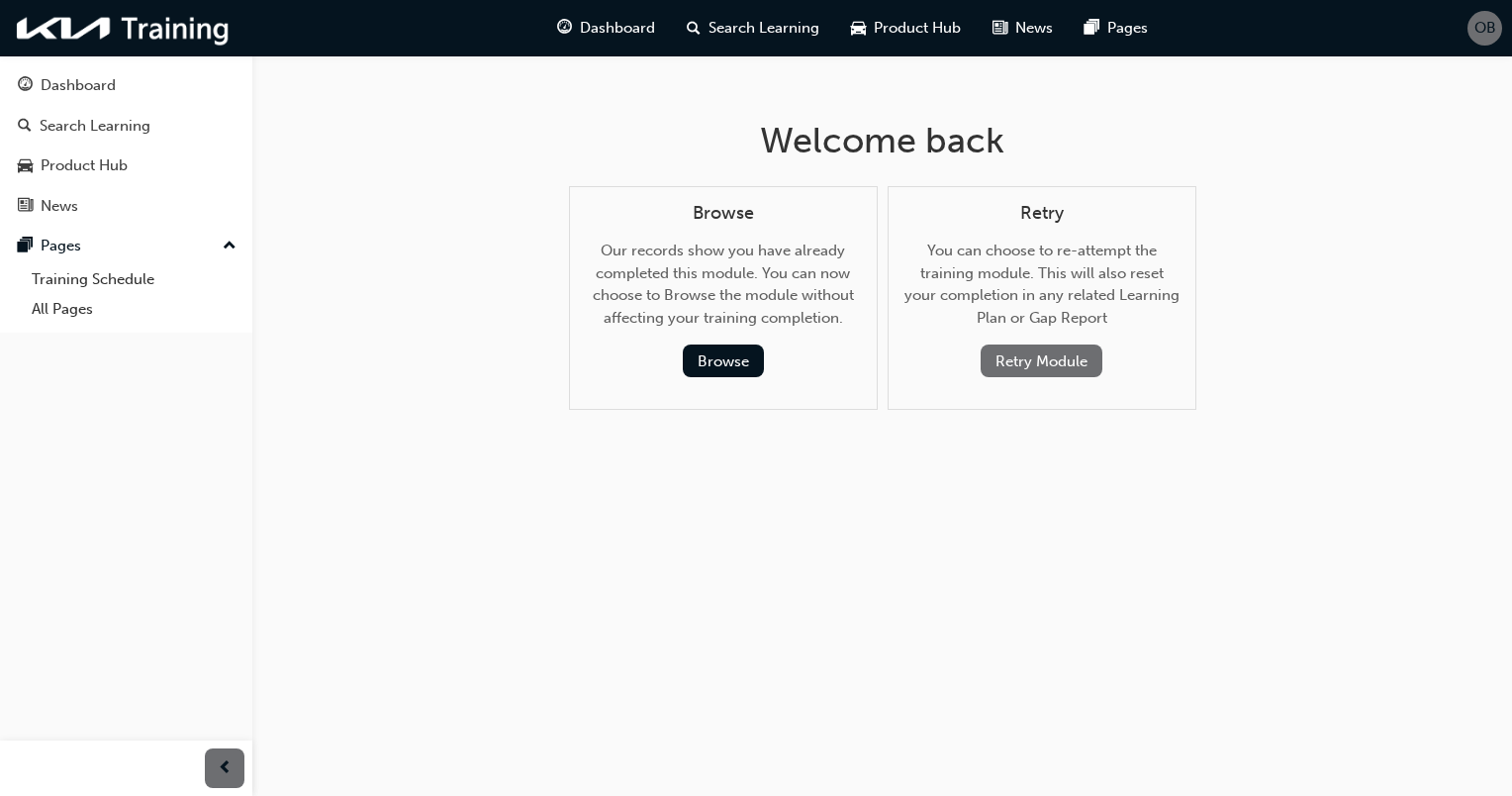 click on "Retry Module" at bounding box center [1041, 360] 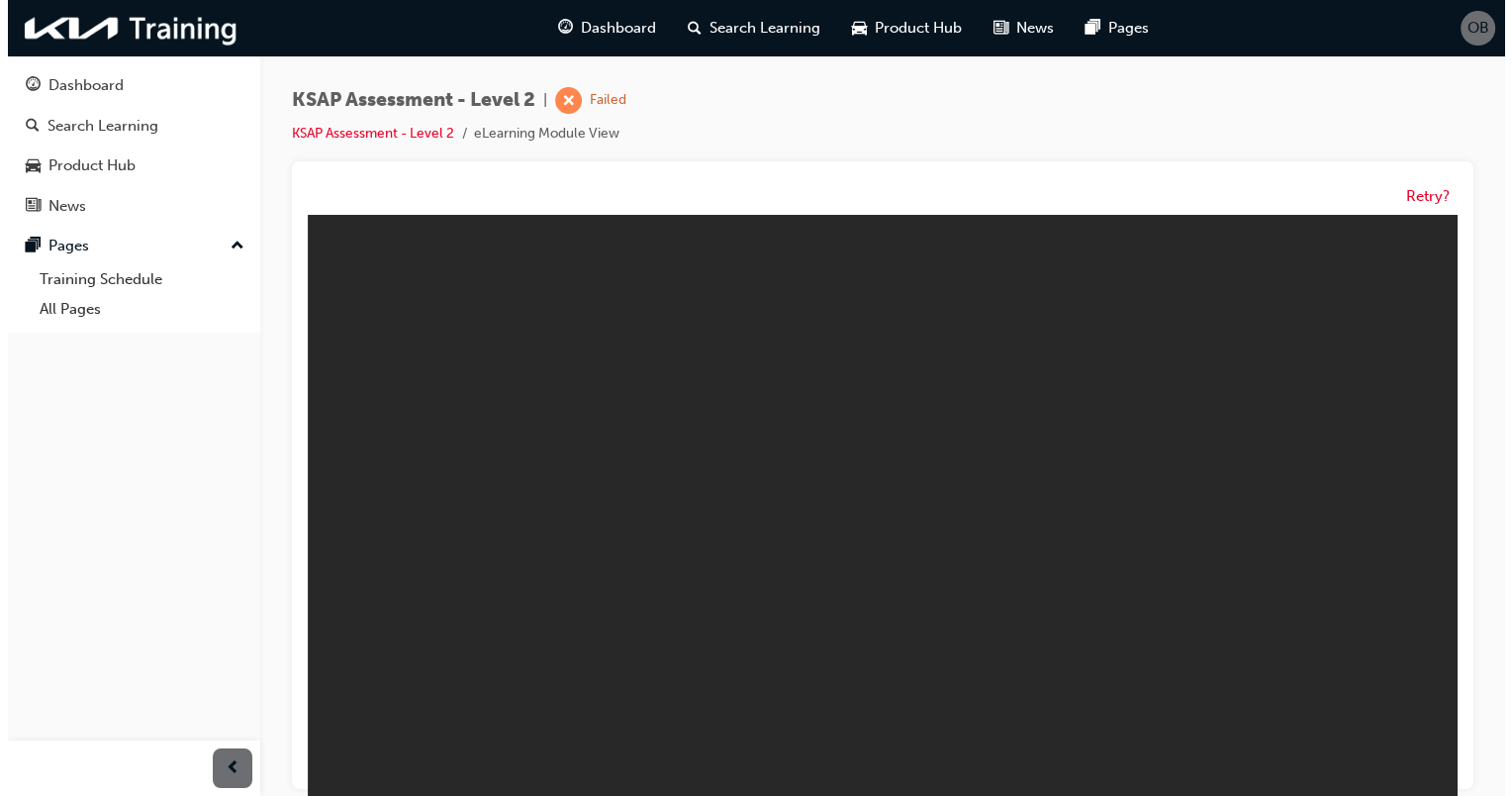 scroll, scrollTop: 0, scrollLeft: 0, axis: both 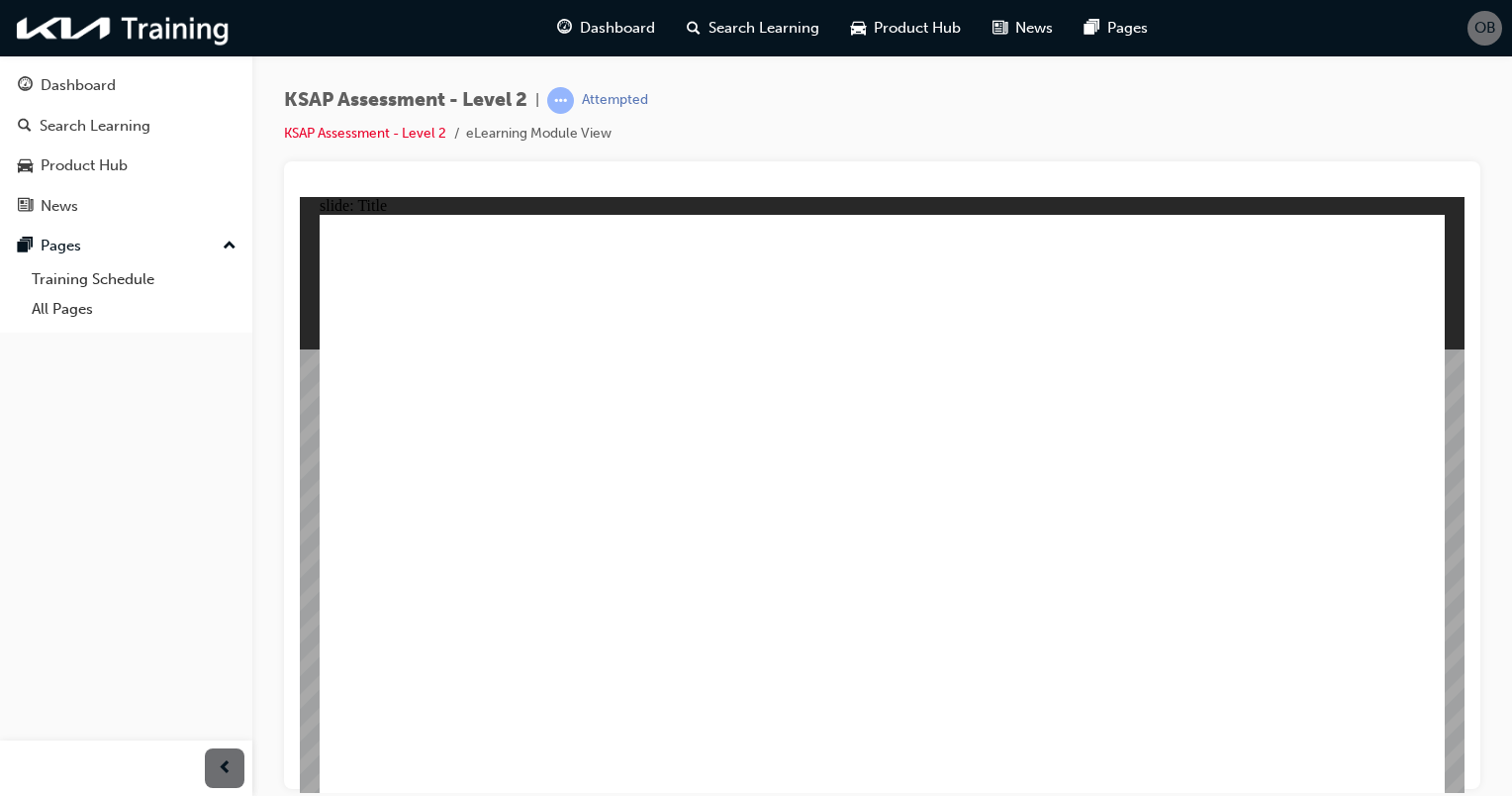 click 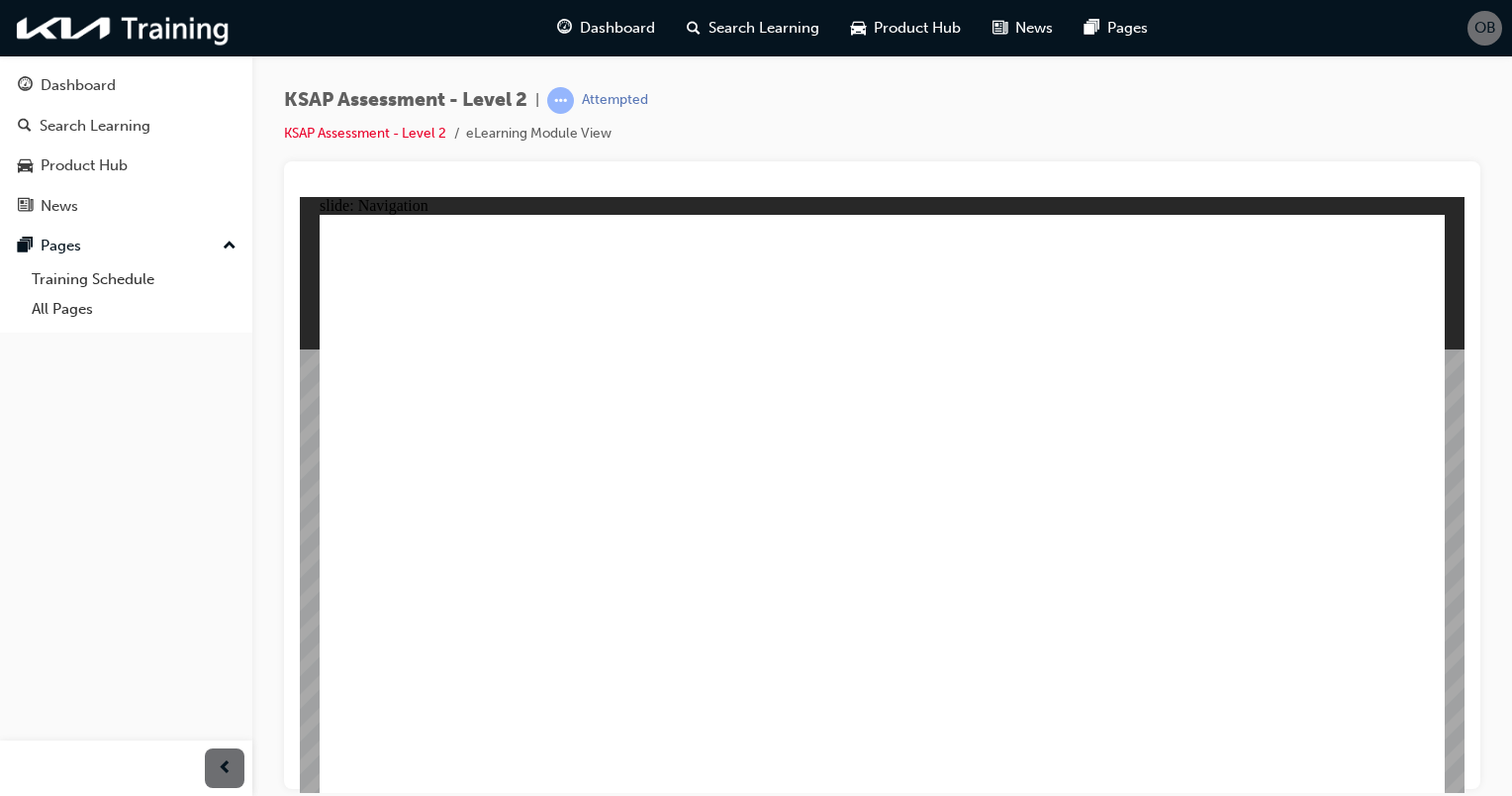 click at bounding box center (1408, 2185) 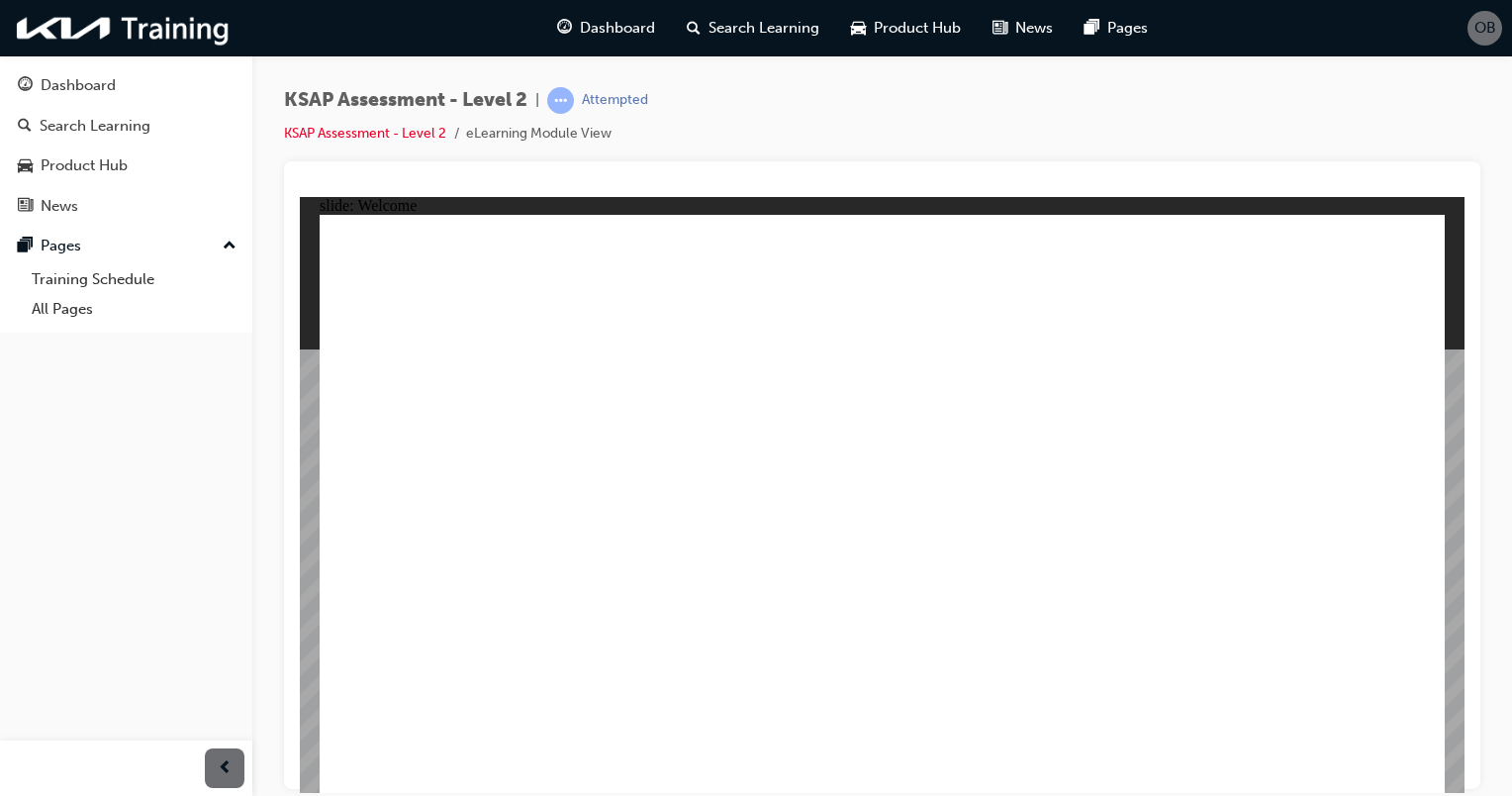 click 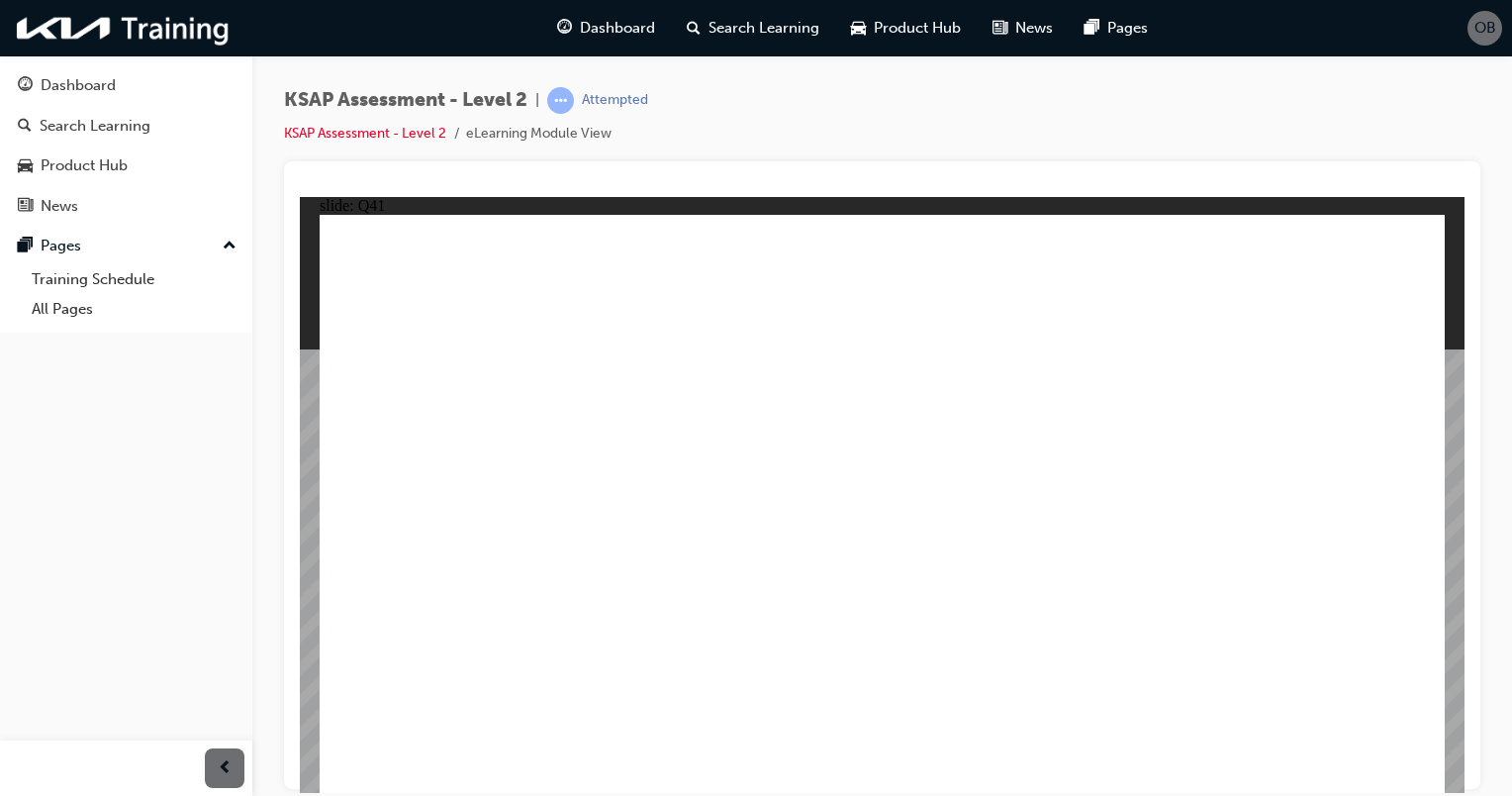 click 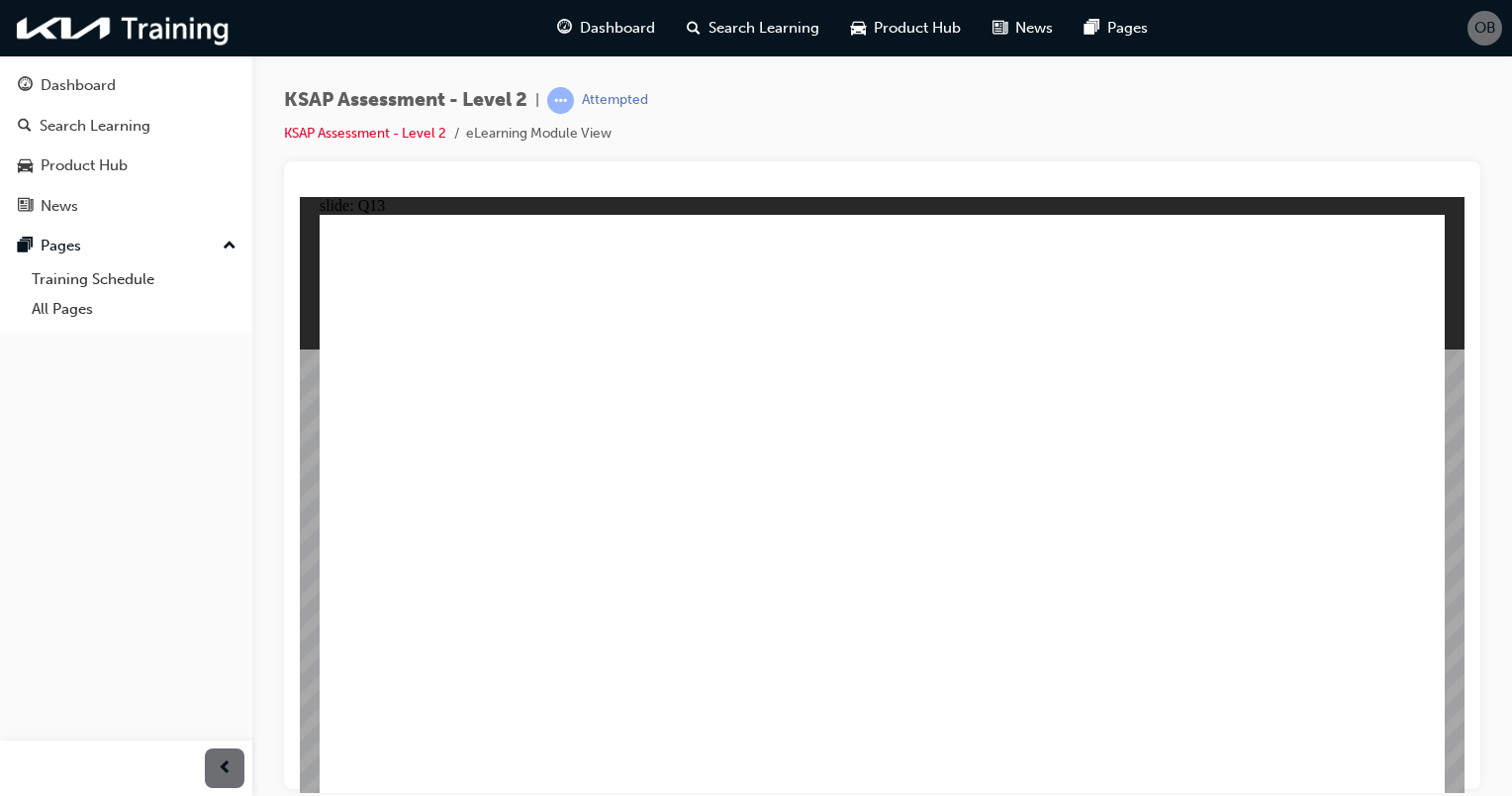 click 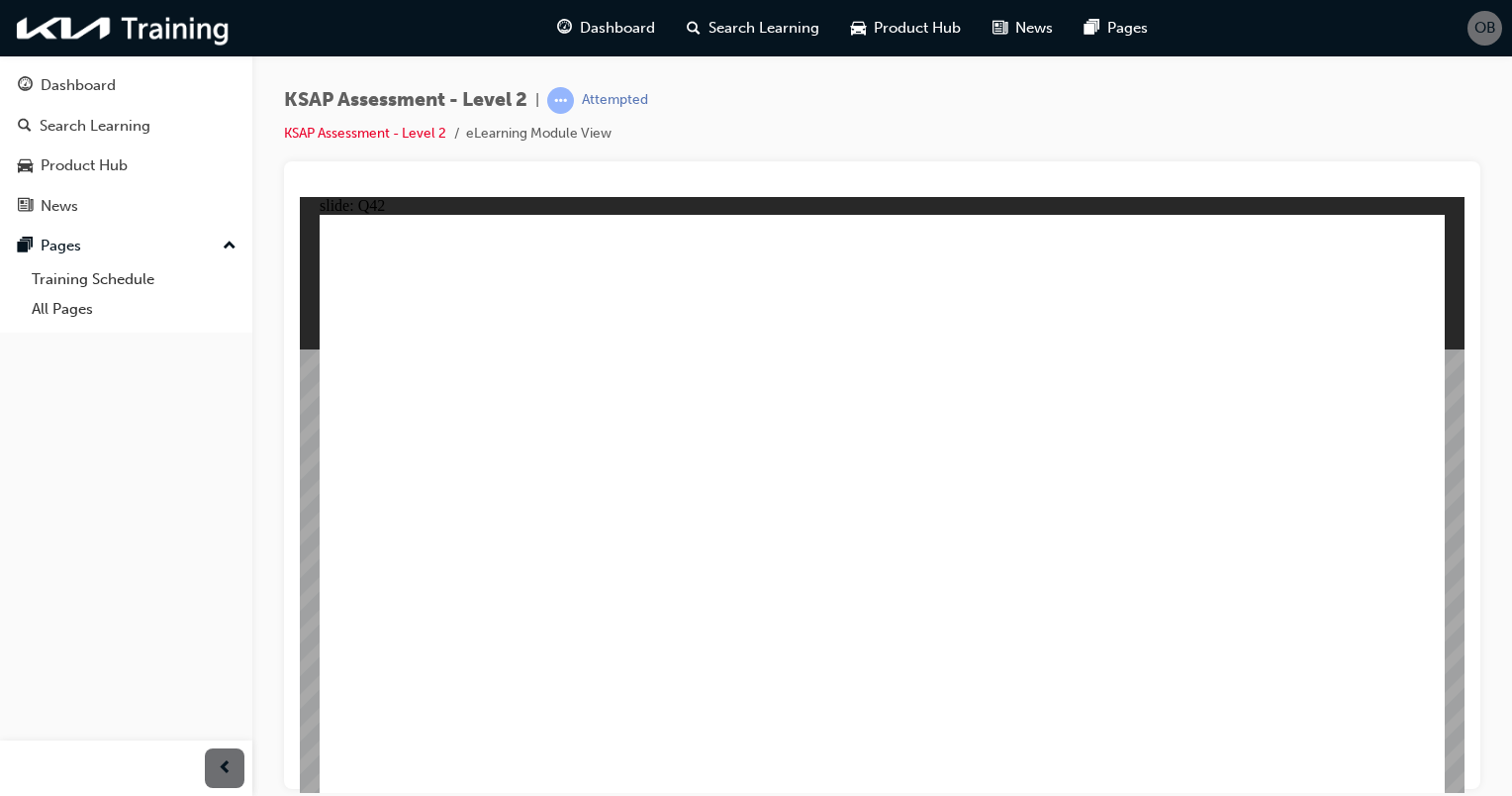 click 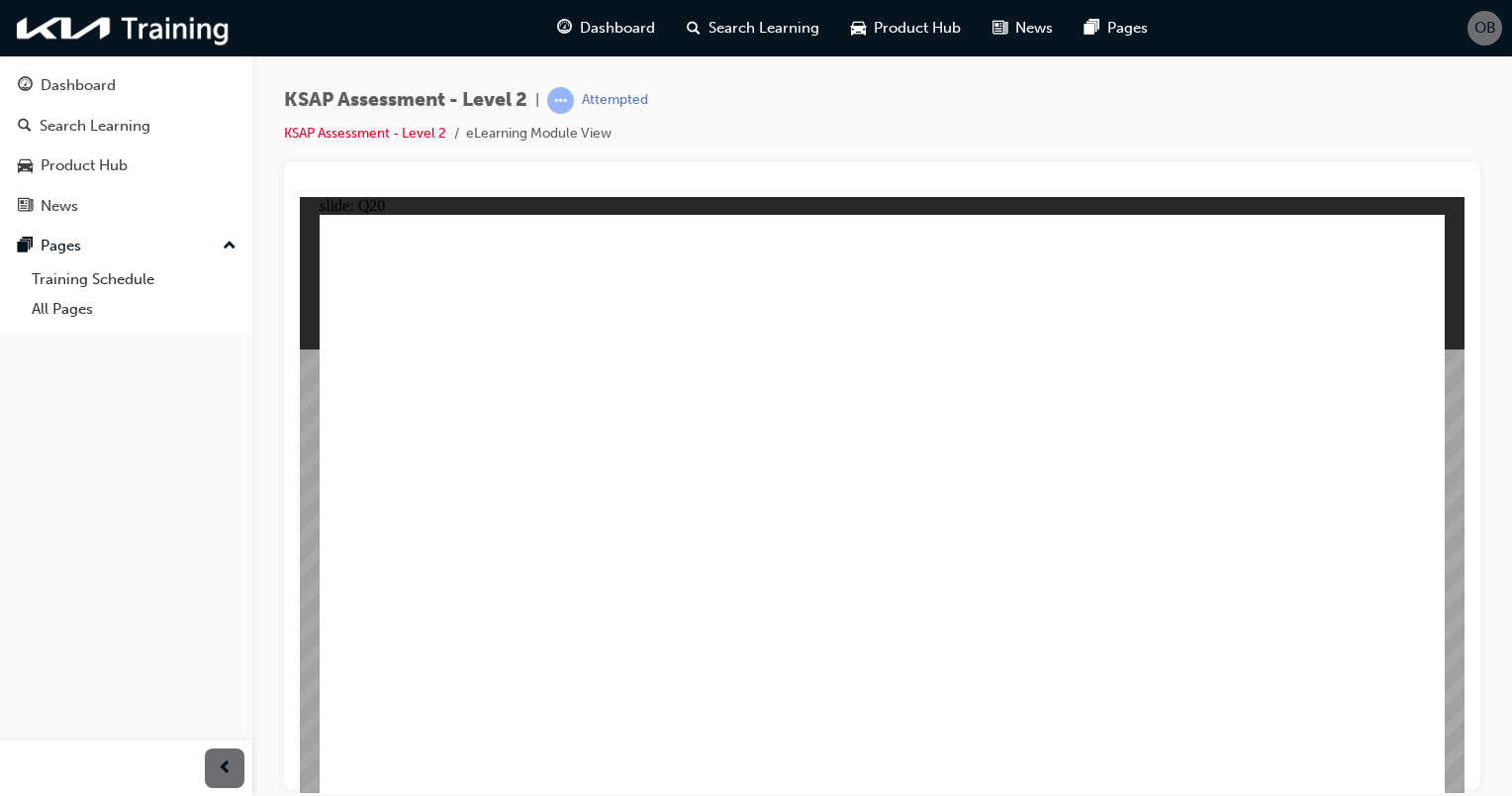click 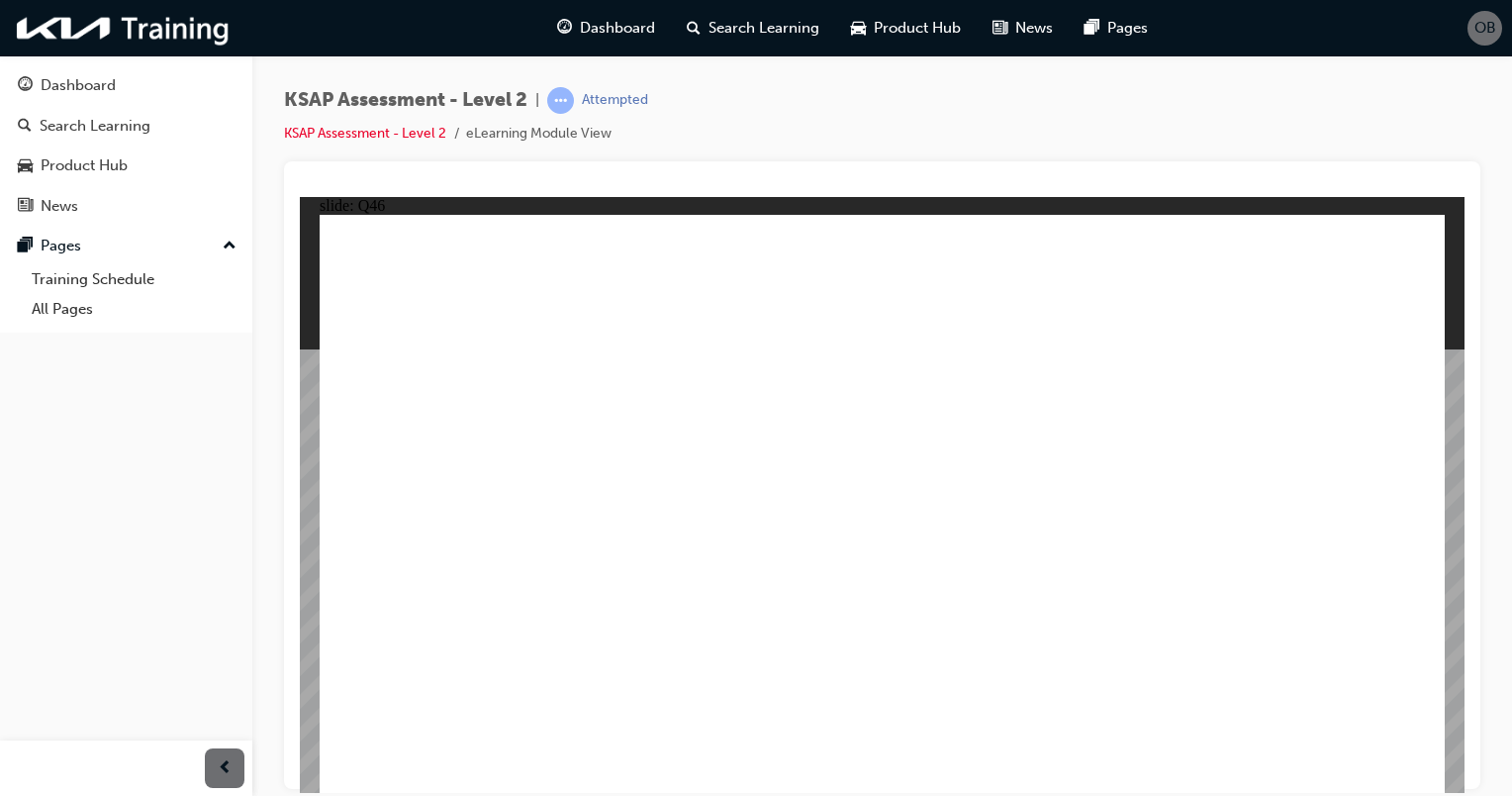 click 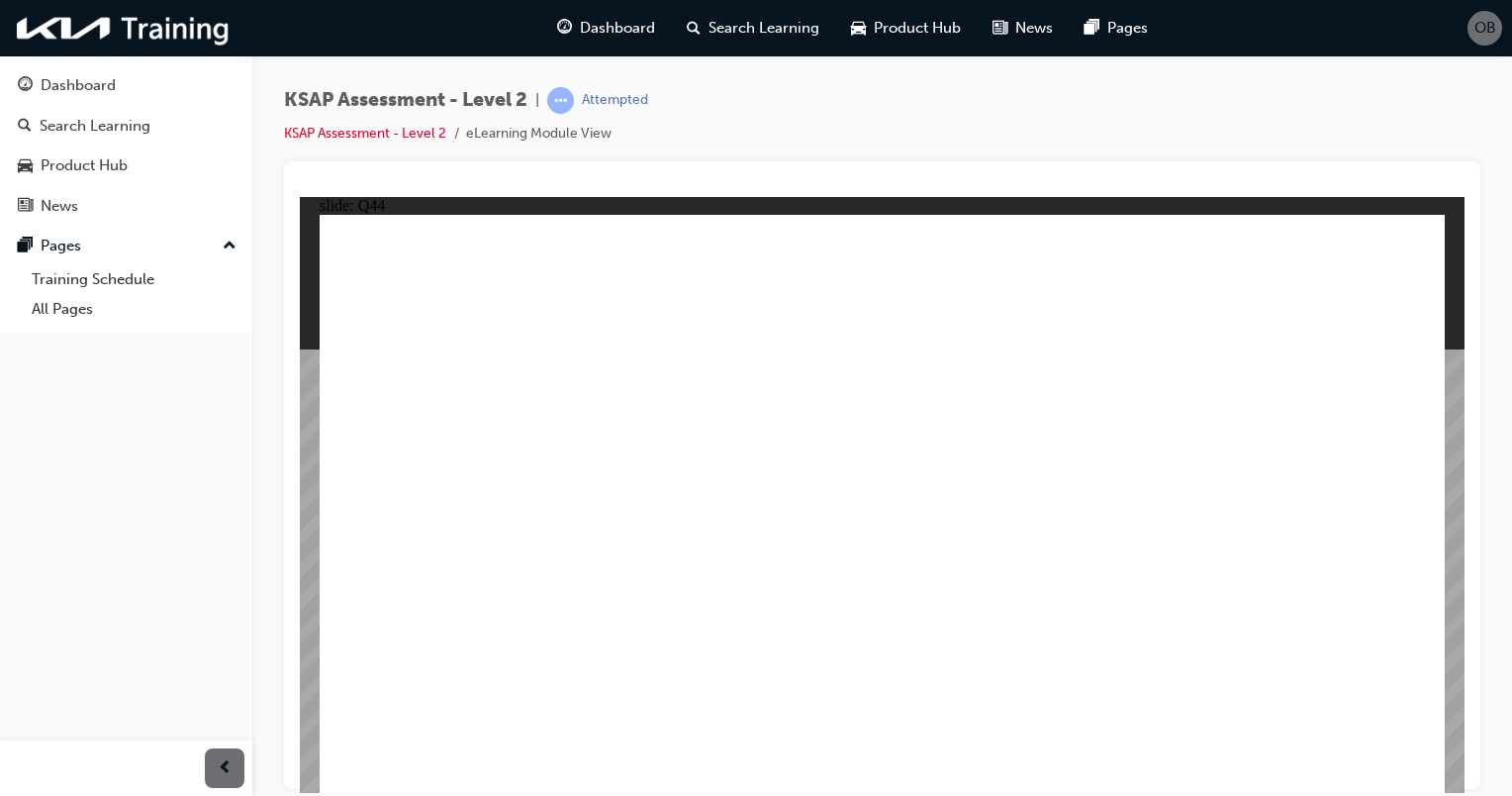 click 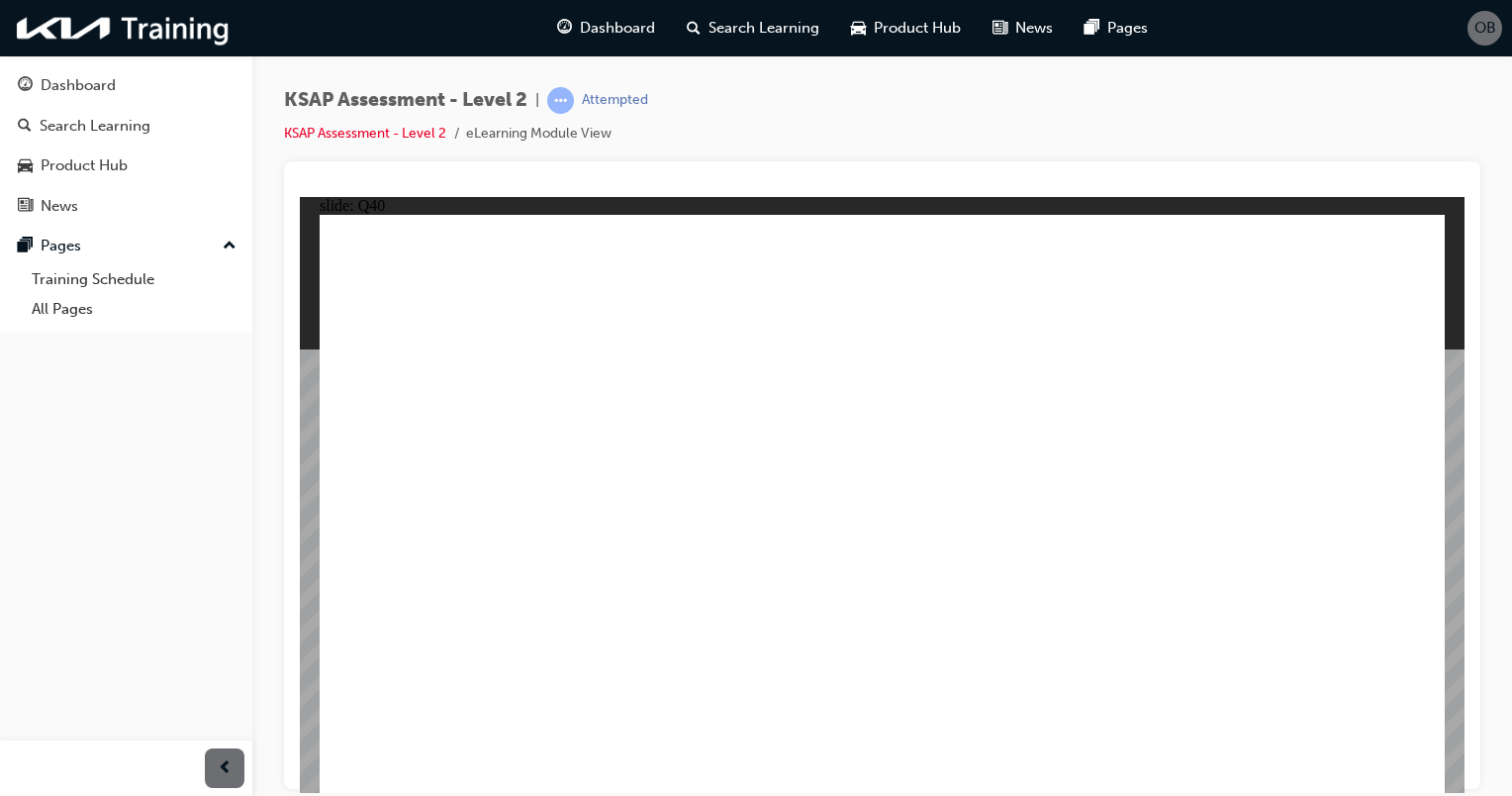 click 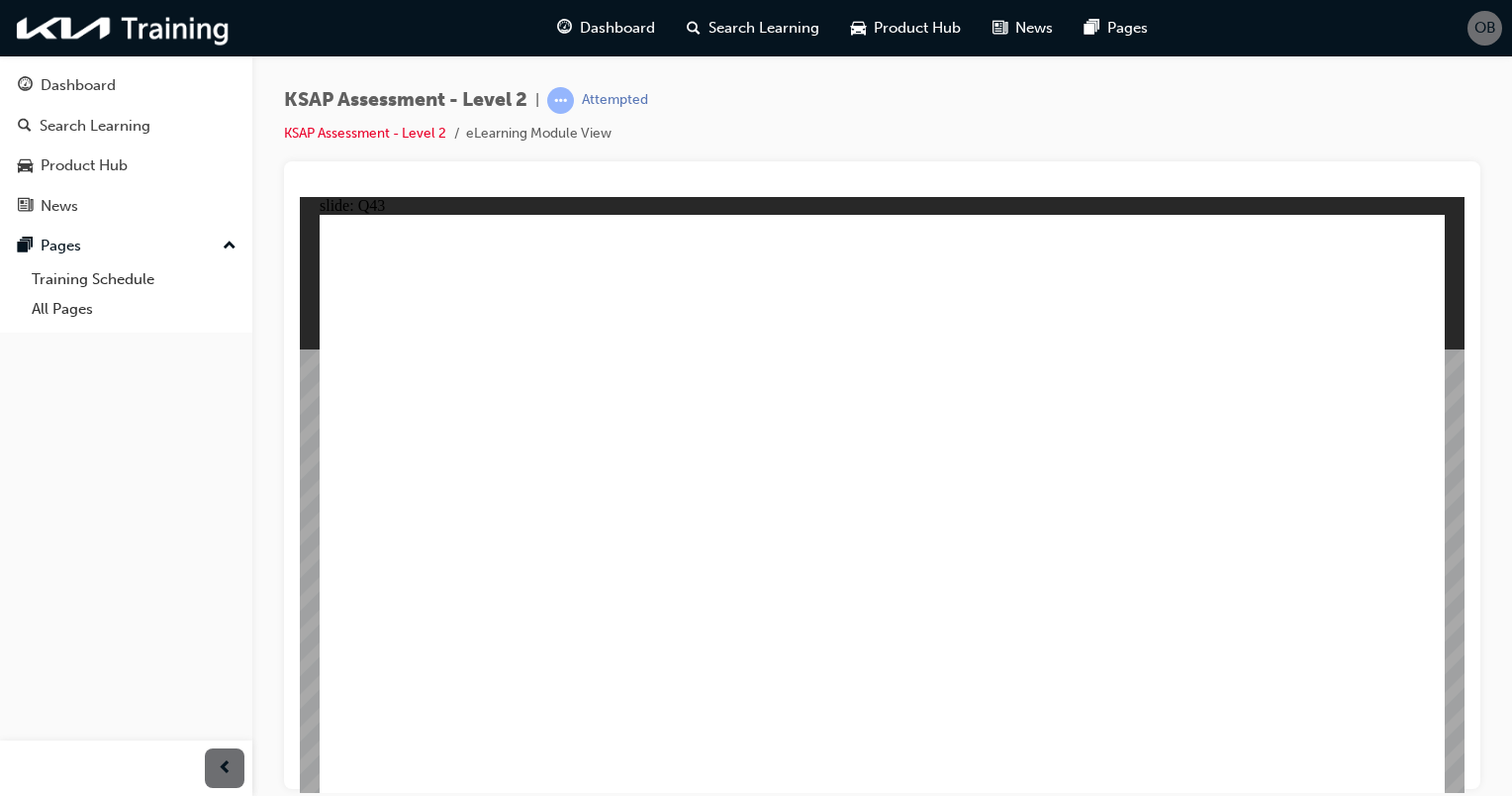 click 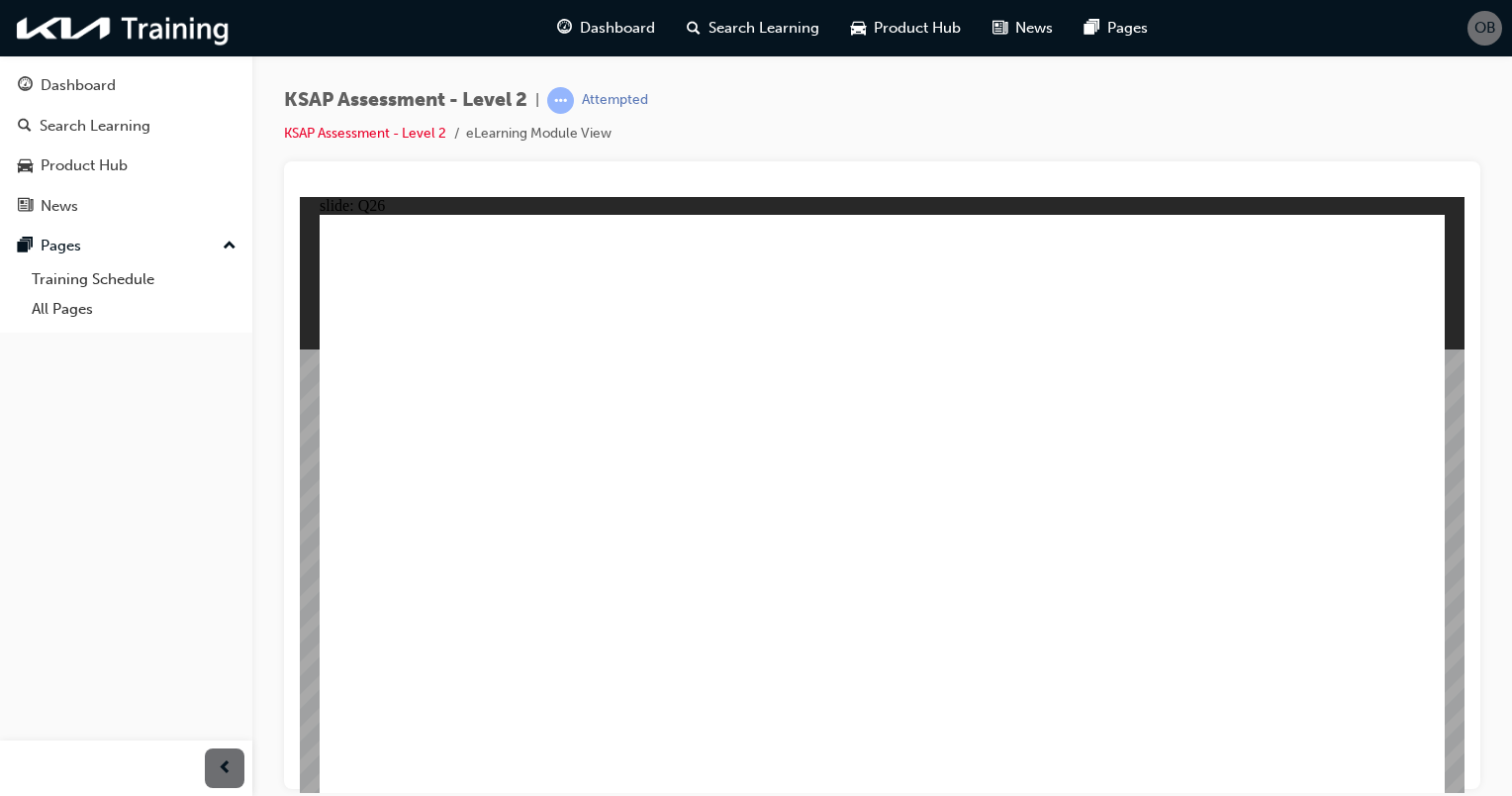 click 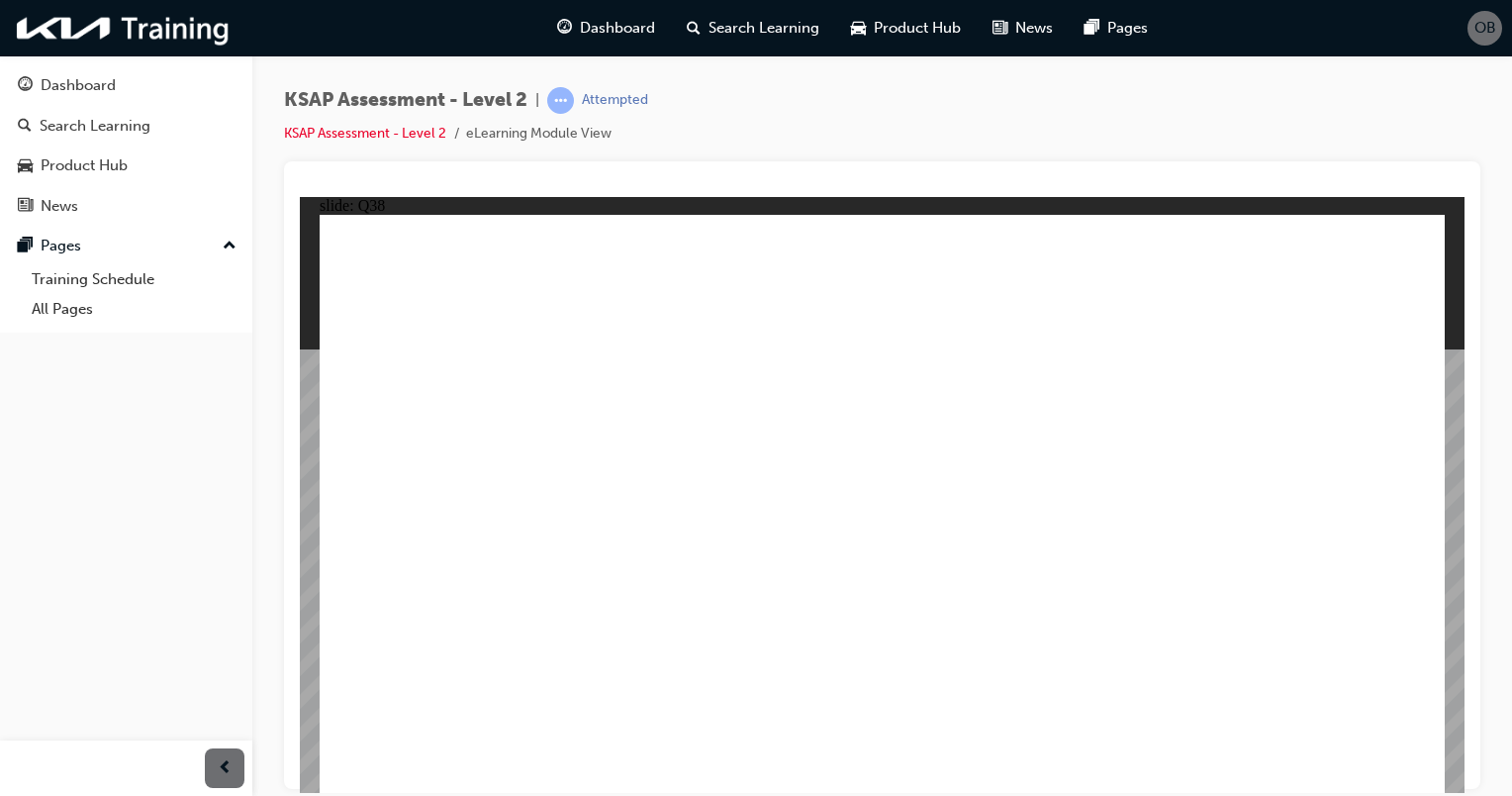 click 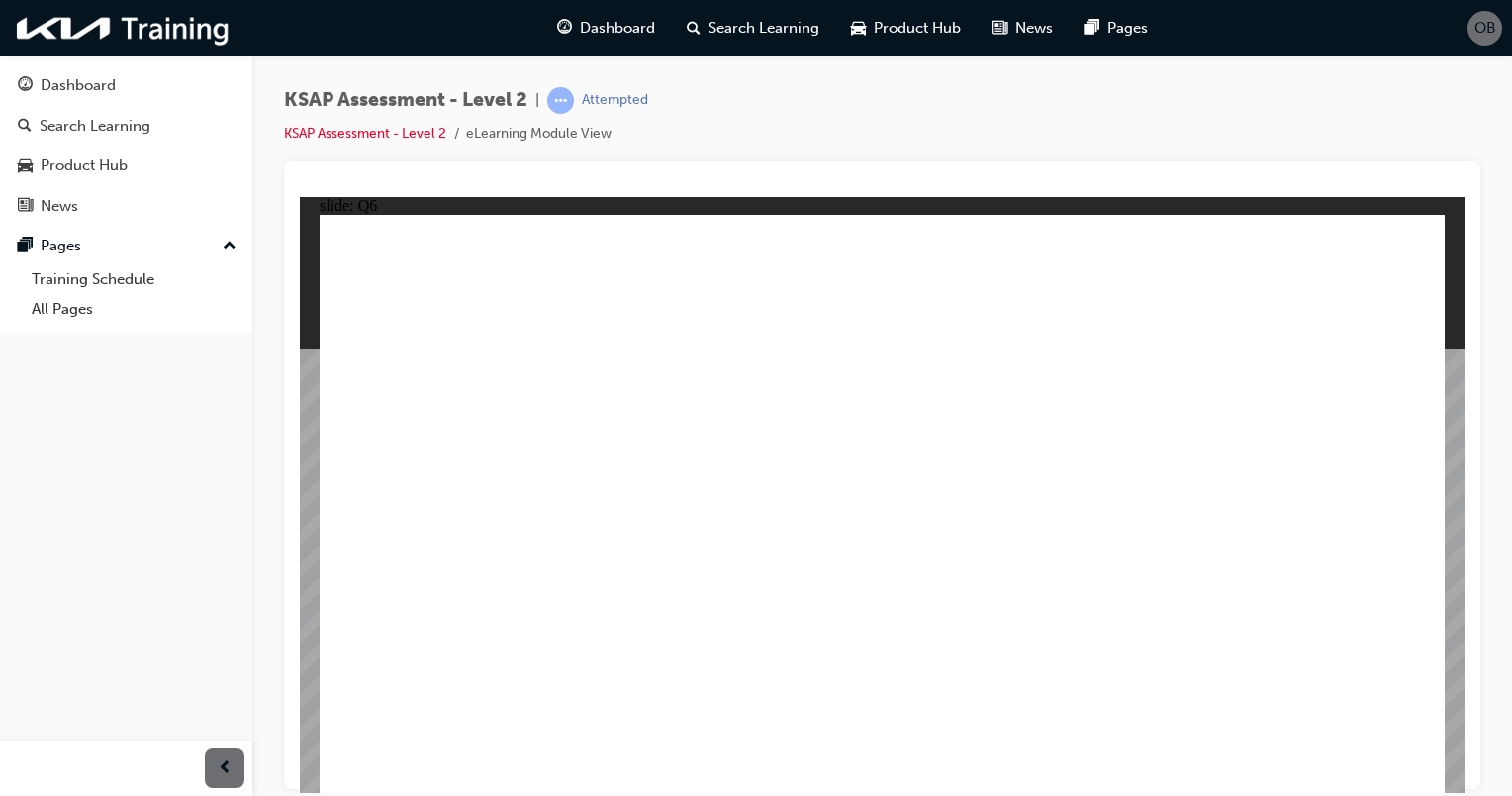 click 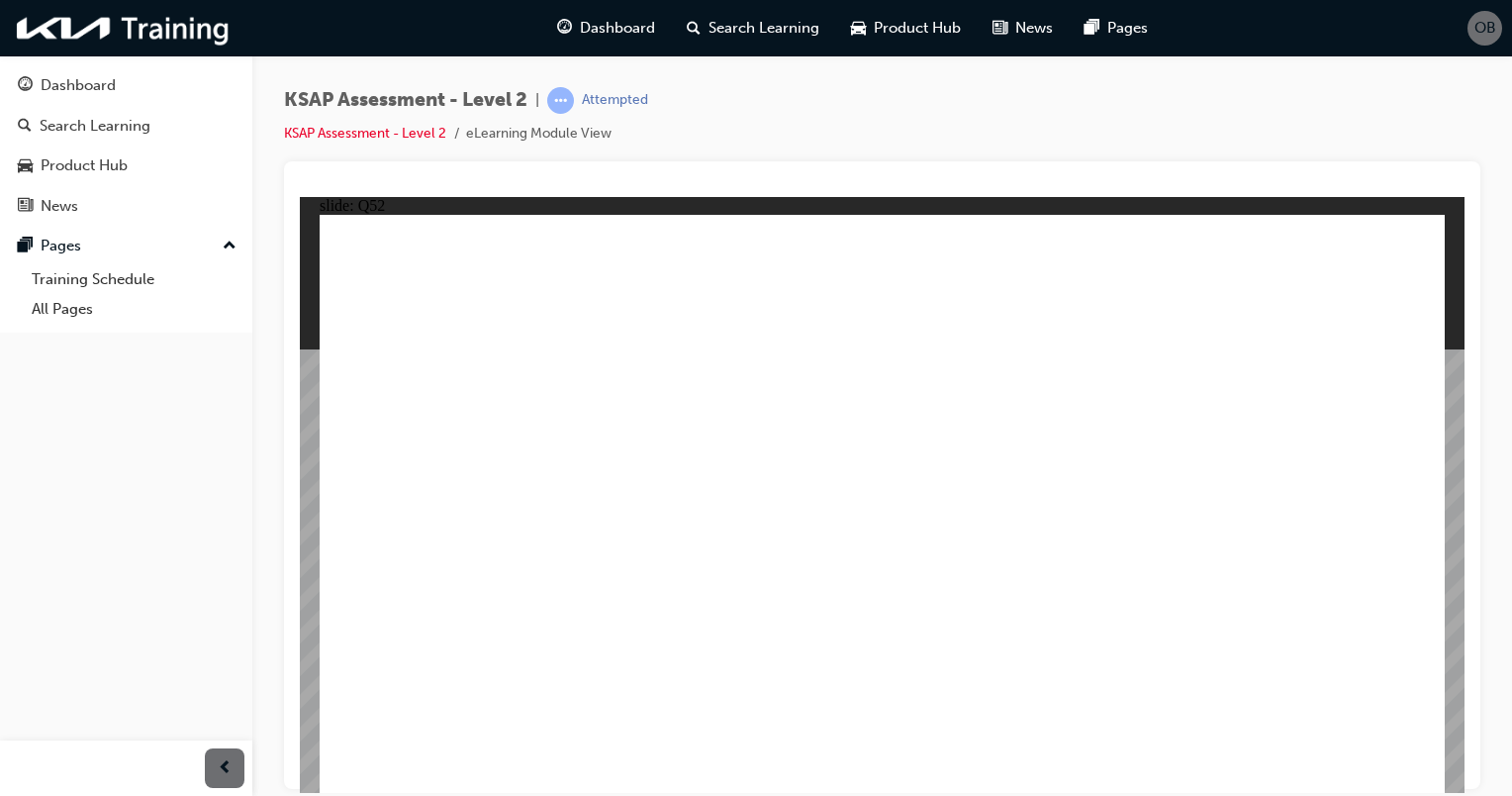 click 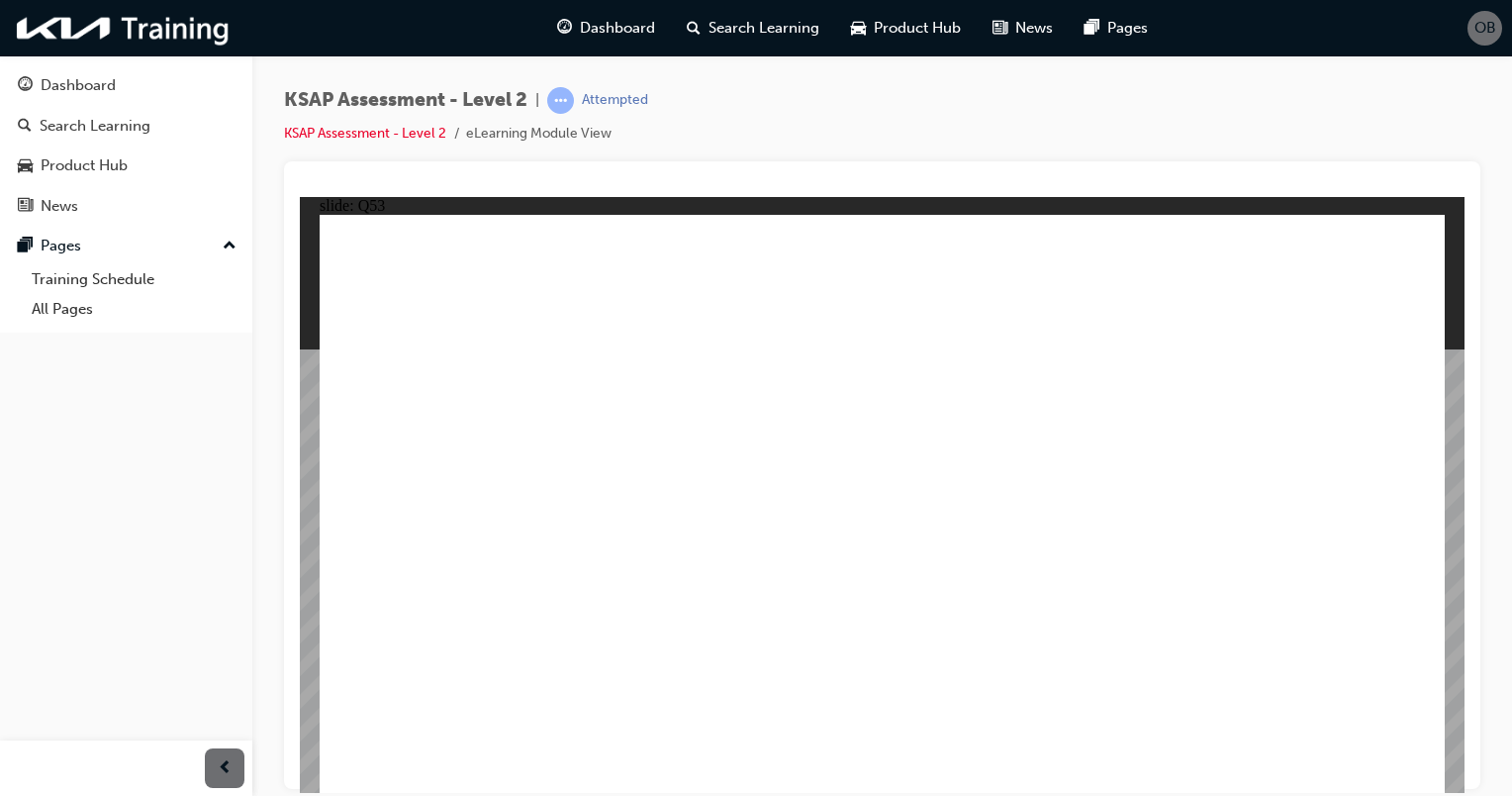 click 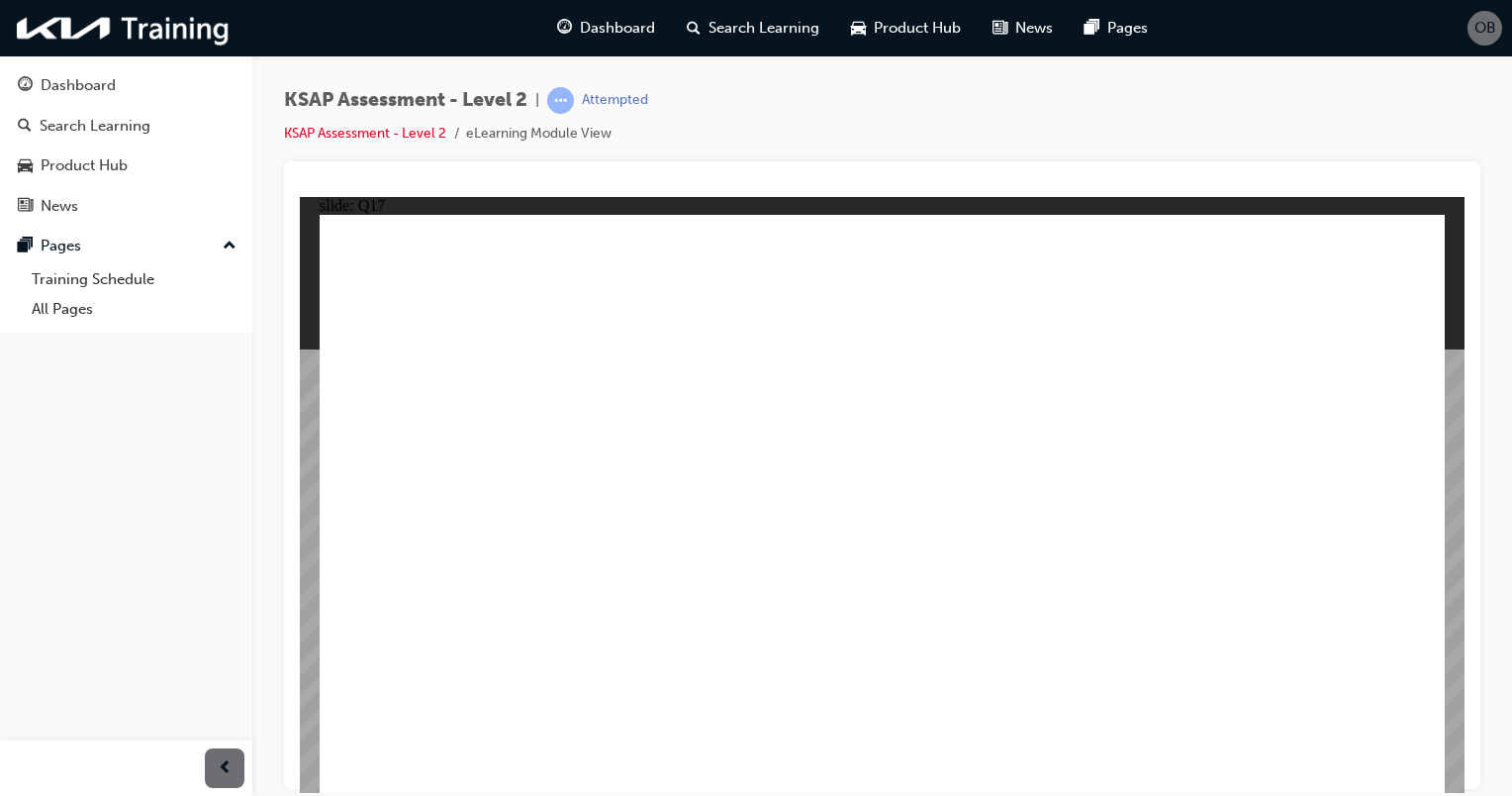click 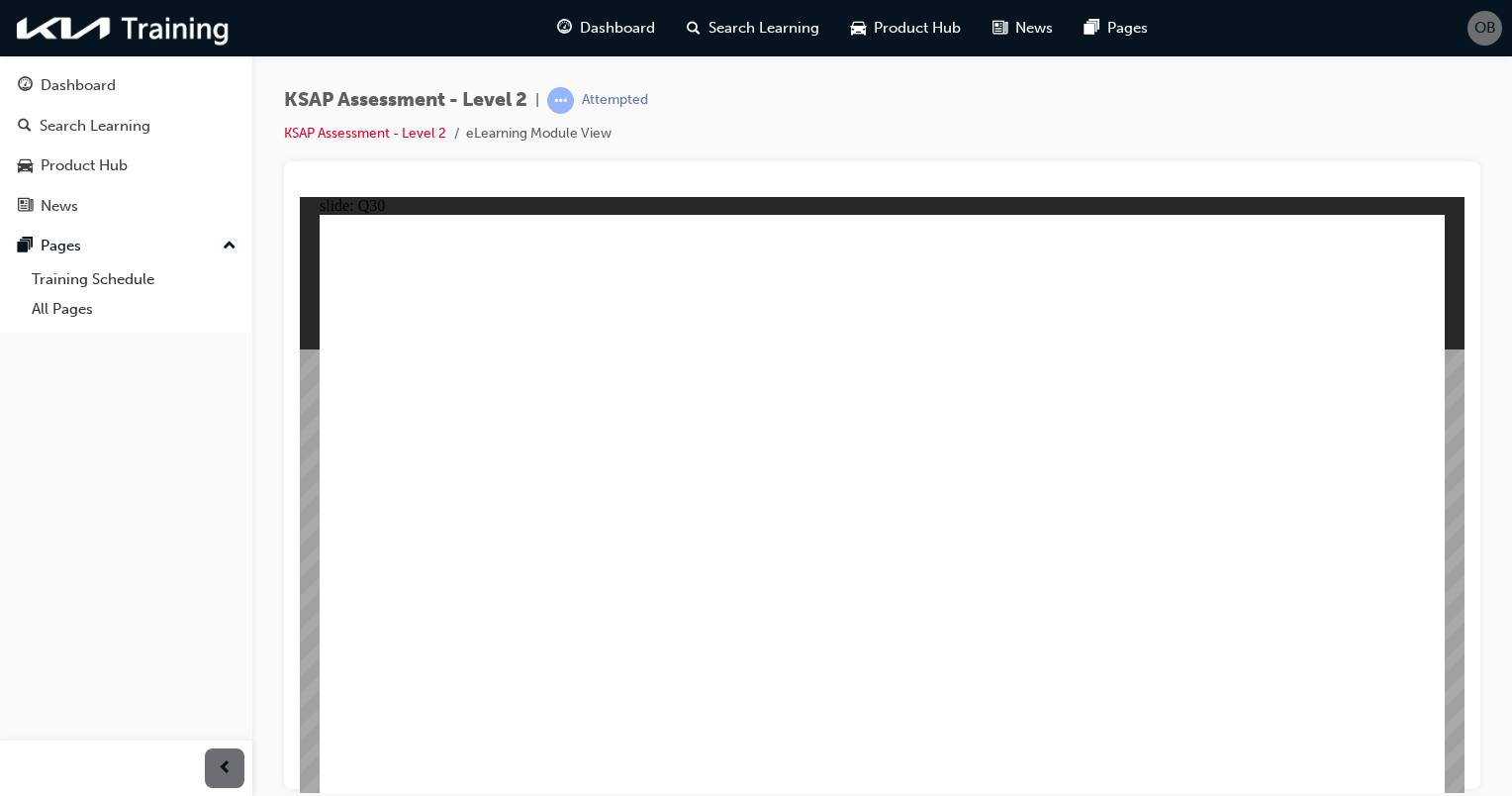 click 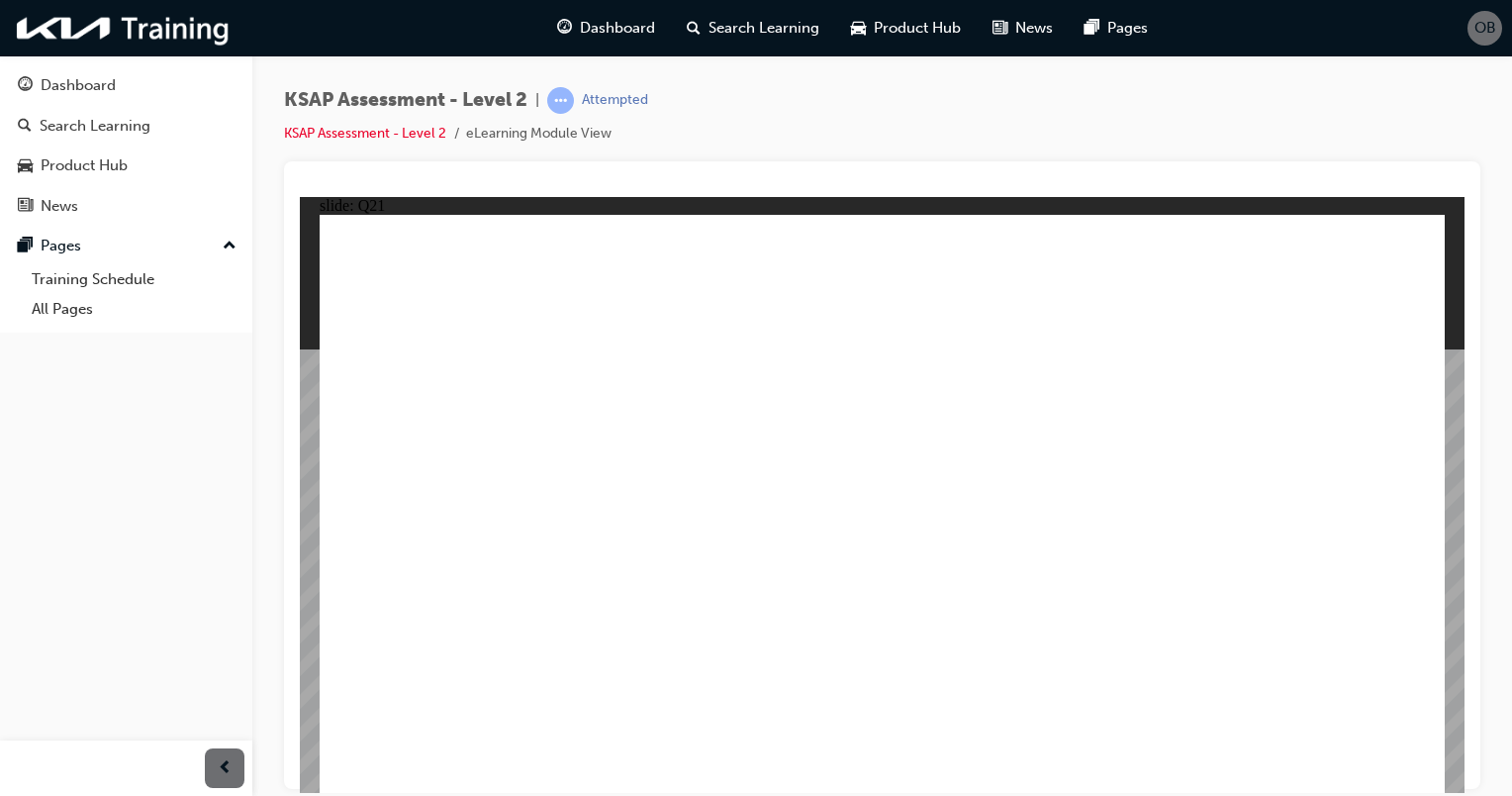 click 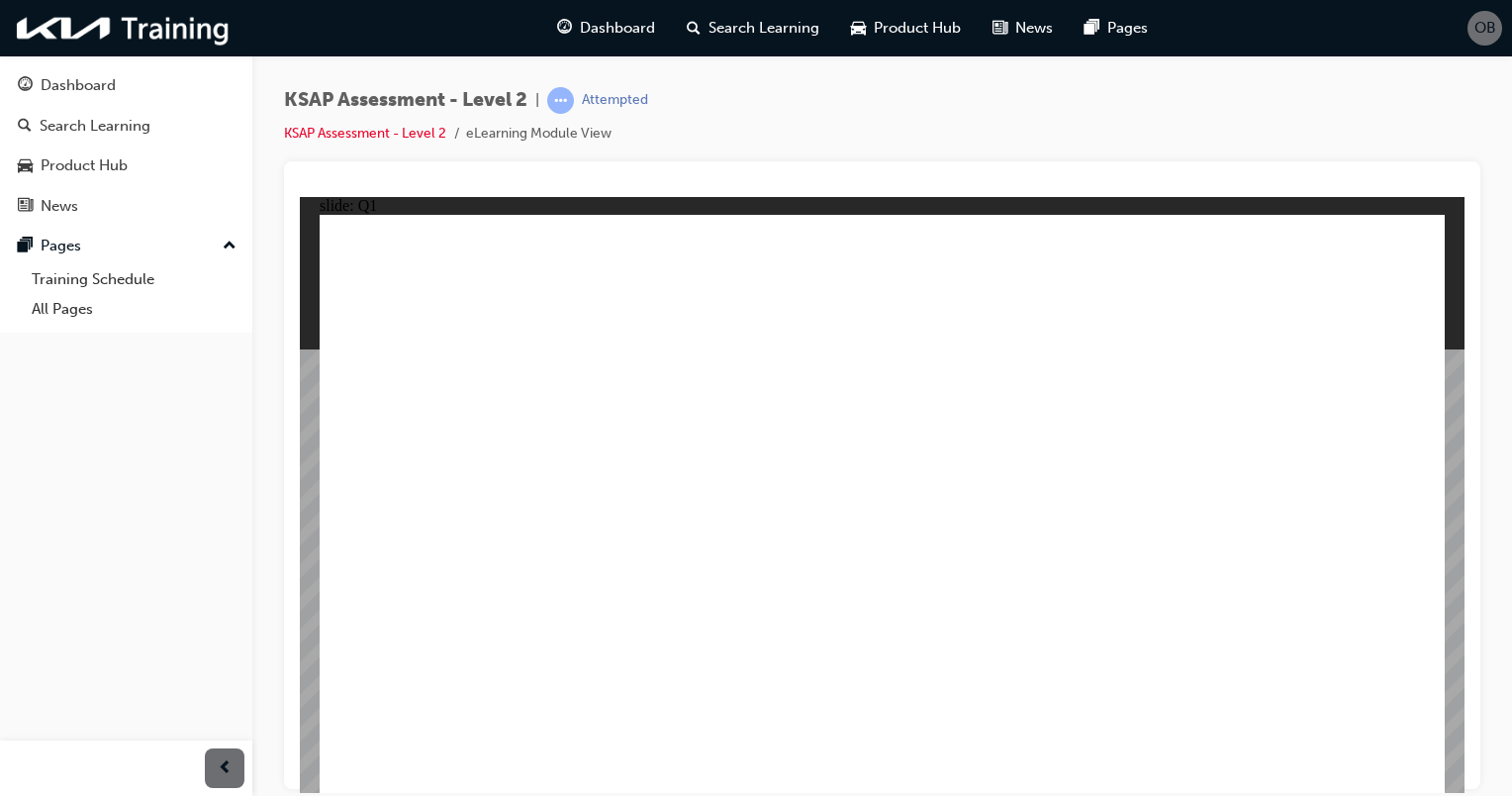 click 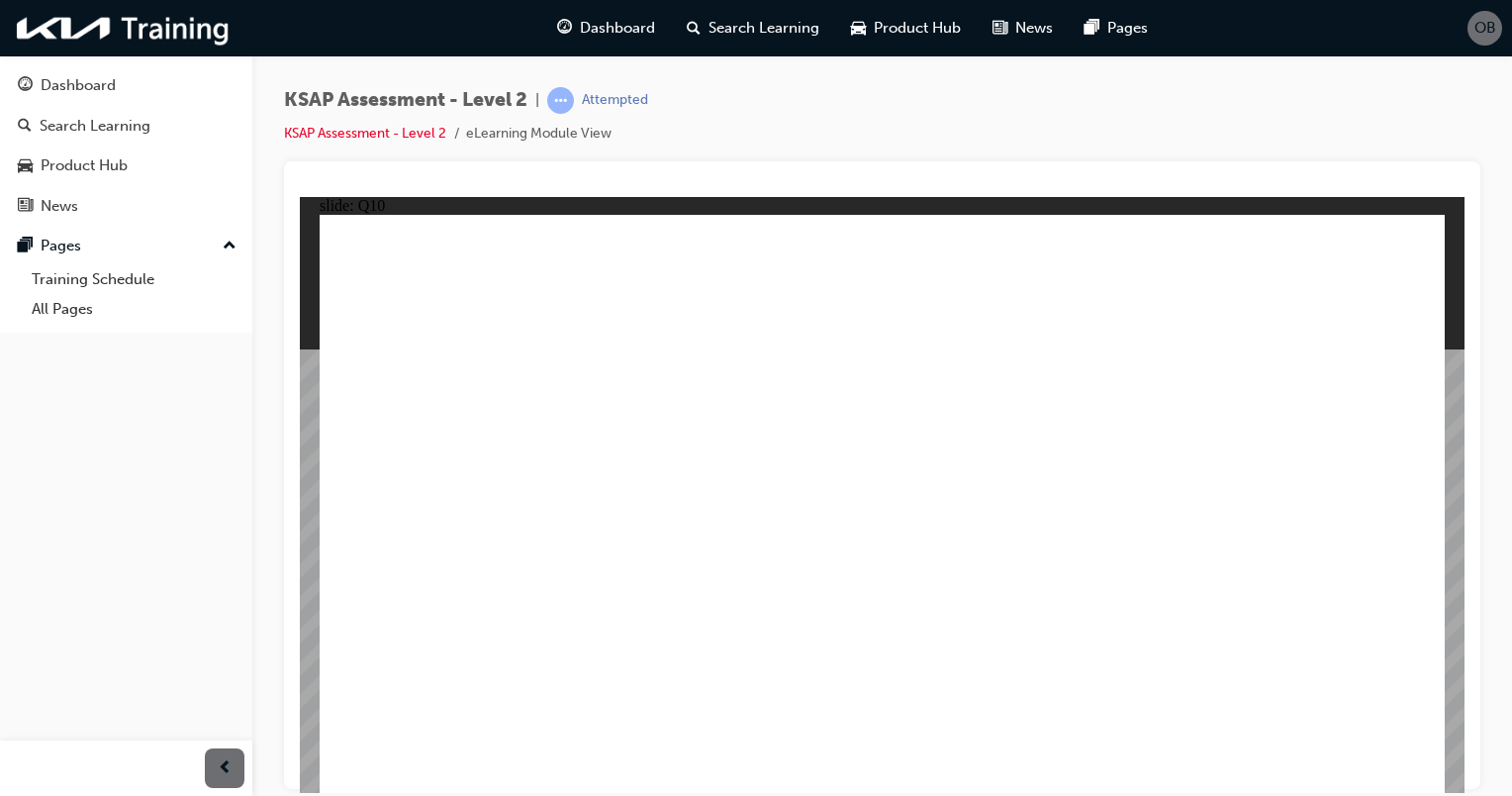 click 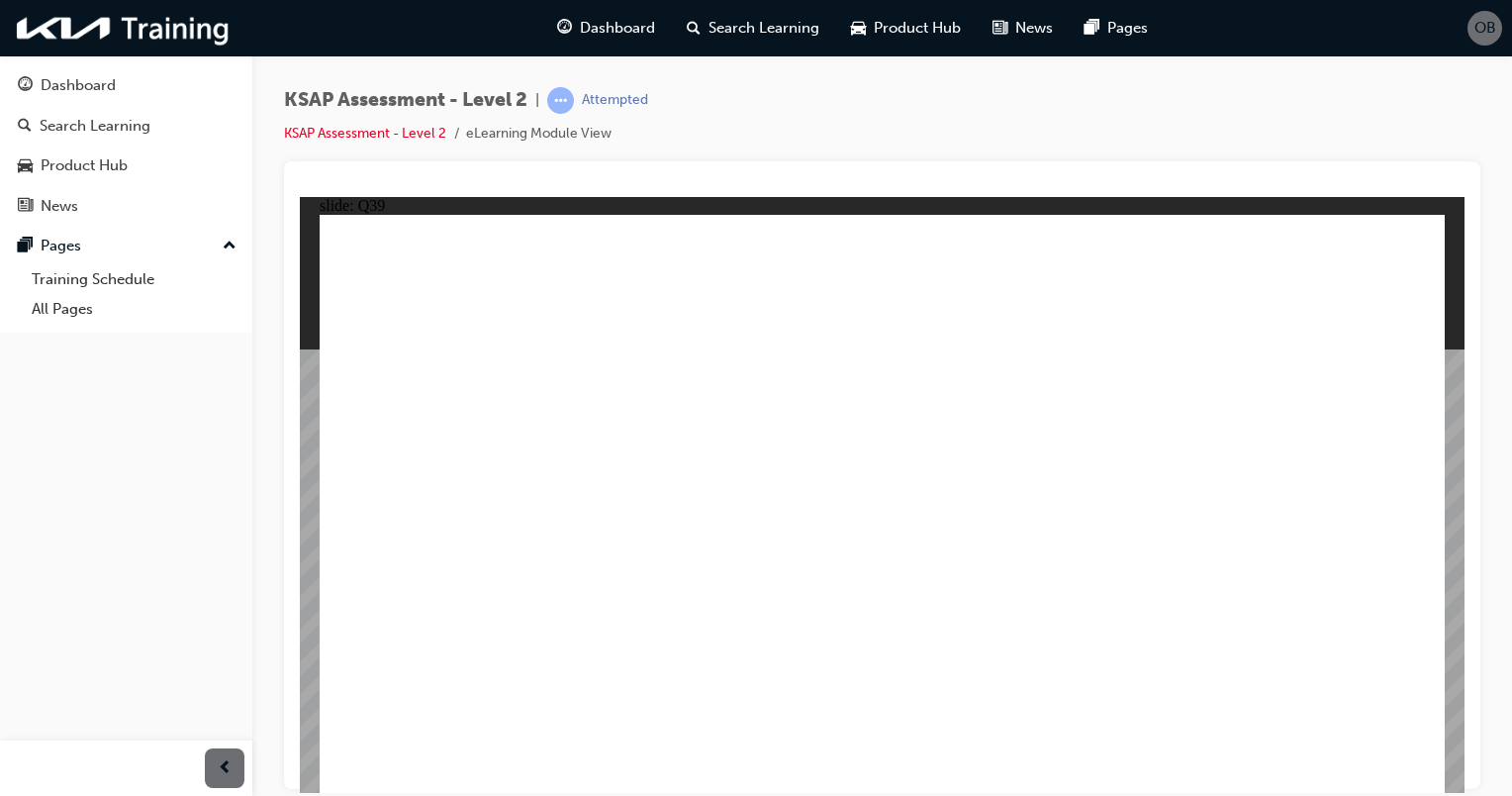 click 